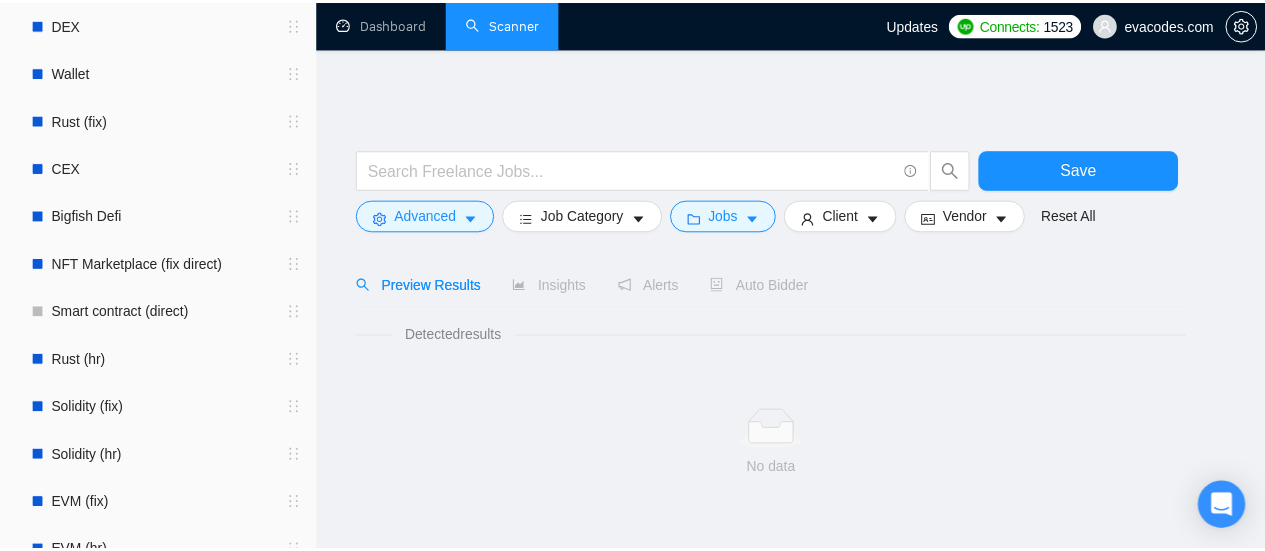 scroll, scrollTop: 0, scrollLeft: 0, axis: both 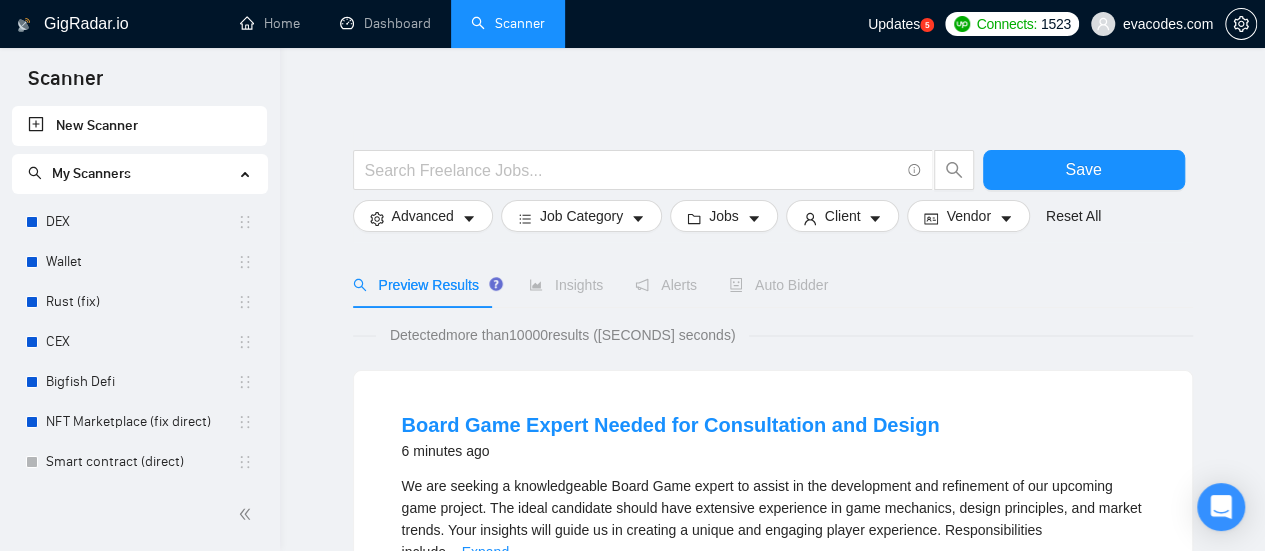 click on "New Scanner" at bounding box center [139, 126] 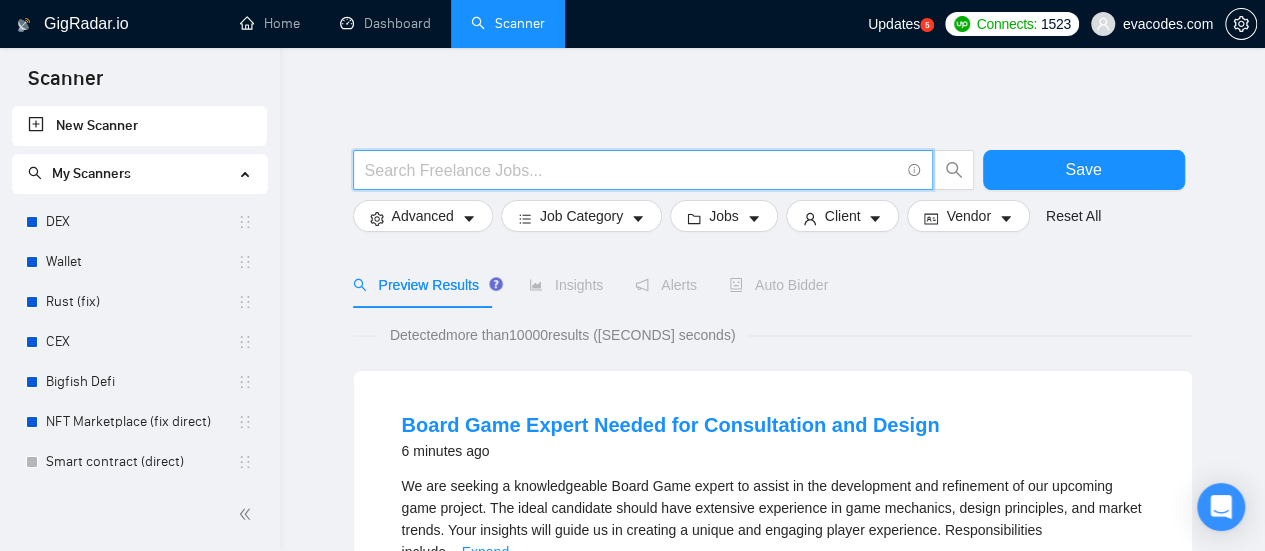click at bounding box center [632, 170] 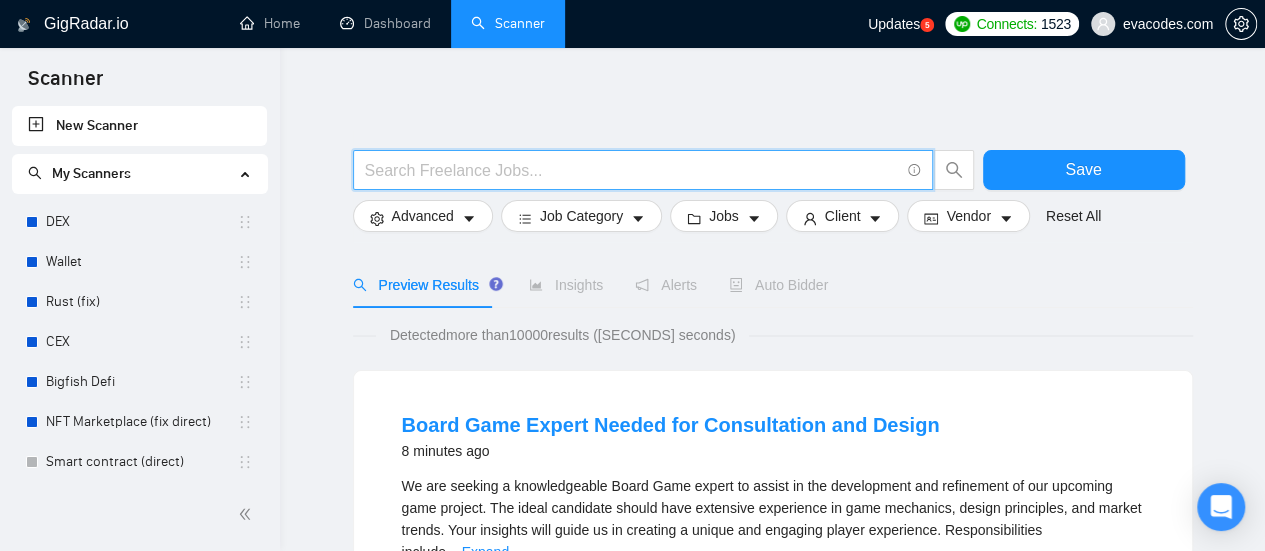 click at bounding box center [632, 170] 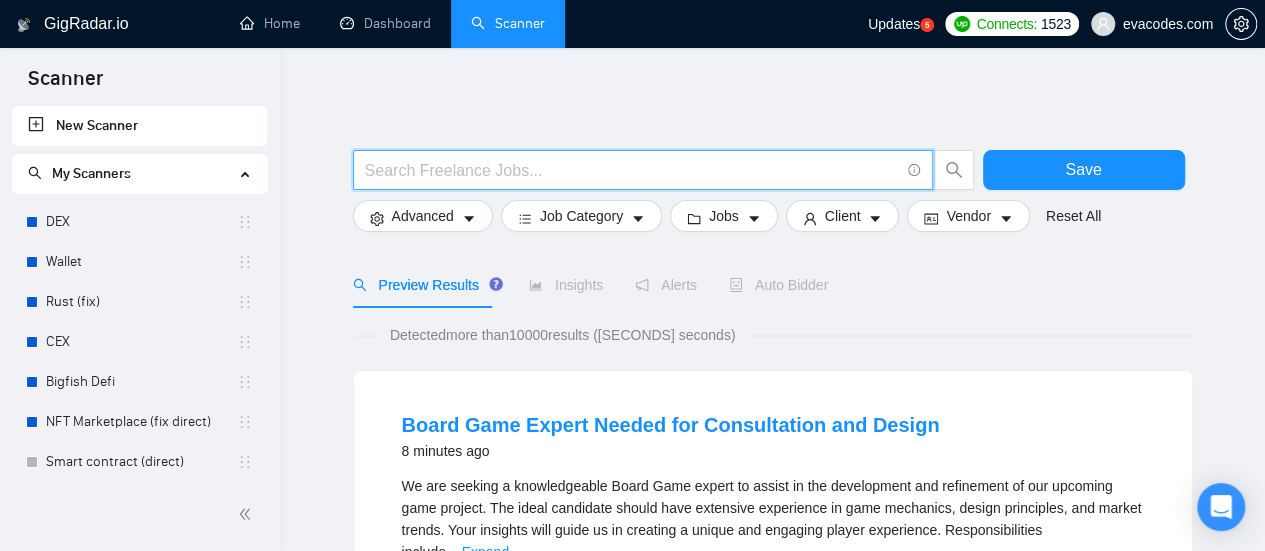 type on "(mvp*) | "(MVP)" | "Minimum valuable product" | "Minimum viable product" | startup | "start up" | "start - up" | "start-up" | "from scratch" | "From start" | "from the beginning" | "from the ground up"" 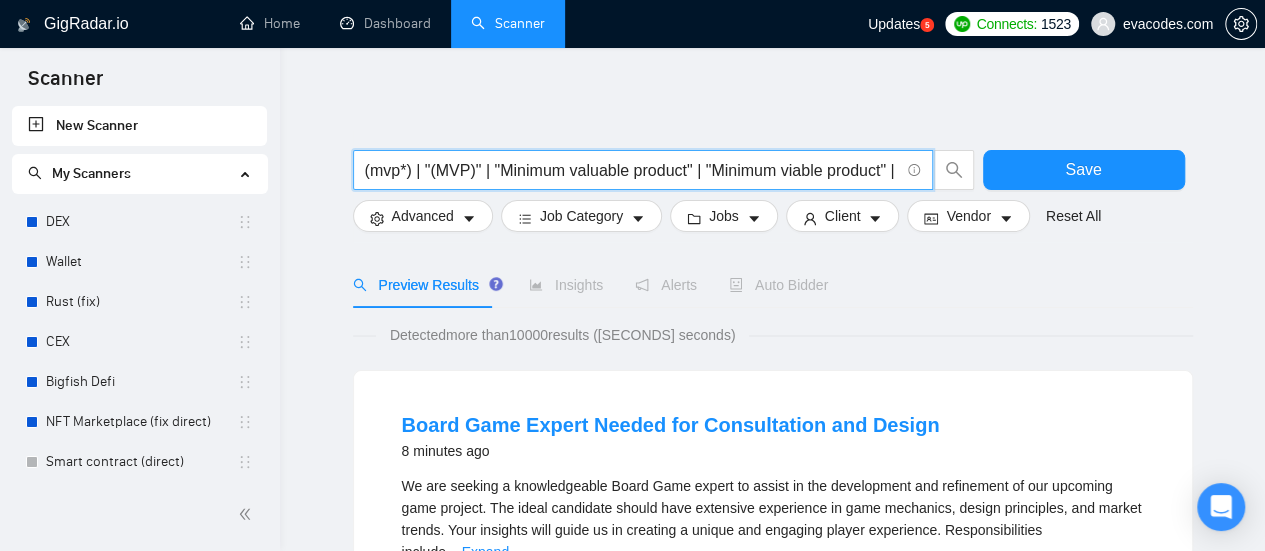 click on "(mvp*) | "(MVP)" | "Minimum valuable product" | "Minimum viable product" | startup | "start up" | "start - up" | "start-up" | "from scratch" | "From start" | "from the beginning" | "from the ground up"" at bounding box center [632, 170] 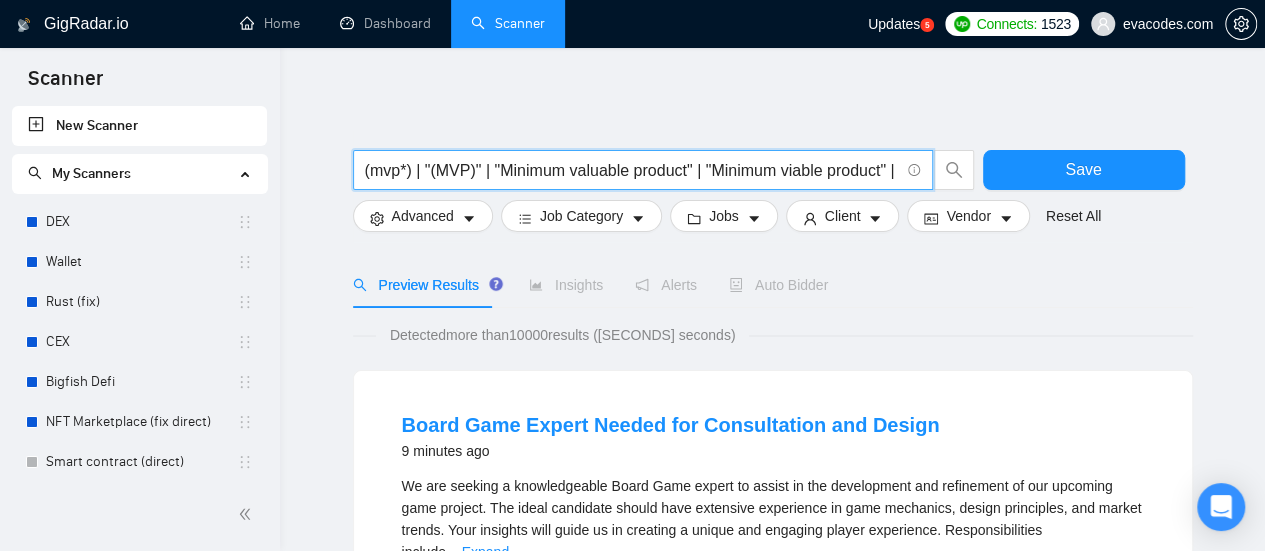 click on "(mvp*) | "(MVP)" | "Minimum valuable product" | "Minimum viable product" | startup | "start up" | "start - up" | "start-up" | "from scratch" | "From start" | "from the beginning" | "from the ground up"" at bounding box center [632, 170] 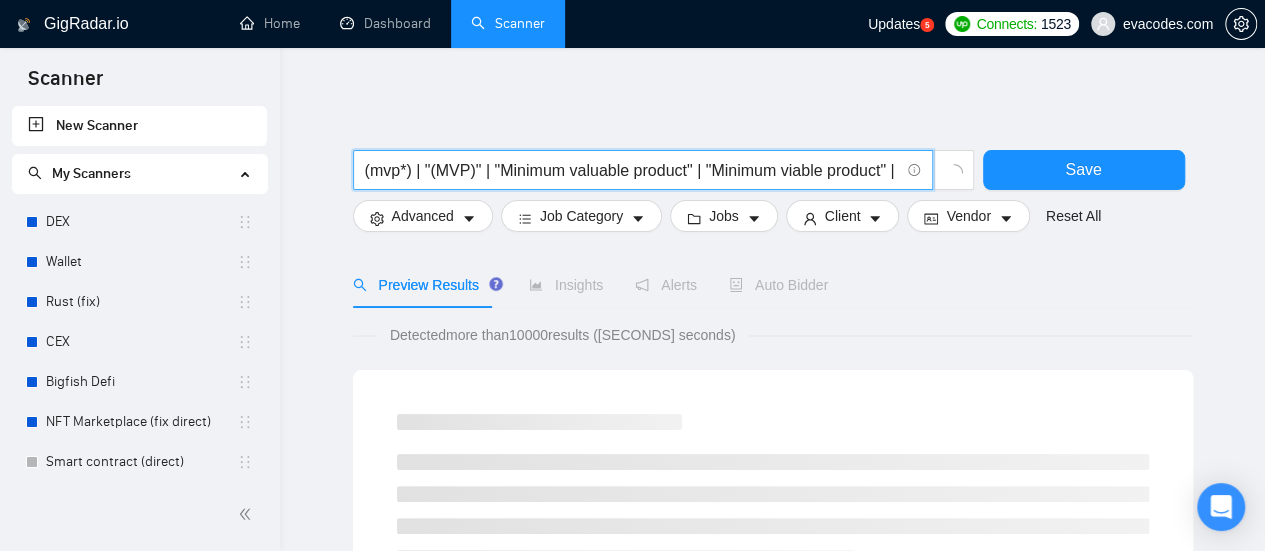 click on "(mvp*) | "(MVP)" | "Minimum valuable product" | "Minimum viable product" | startup | "start up" | "start - up" | "start-up" | "from scratch" | "From start" | "from the beginning" | "from the ground up"" at bounding box center [632, 170] 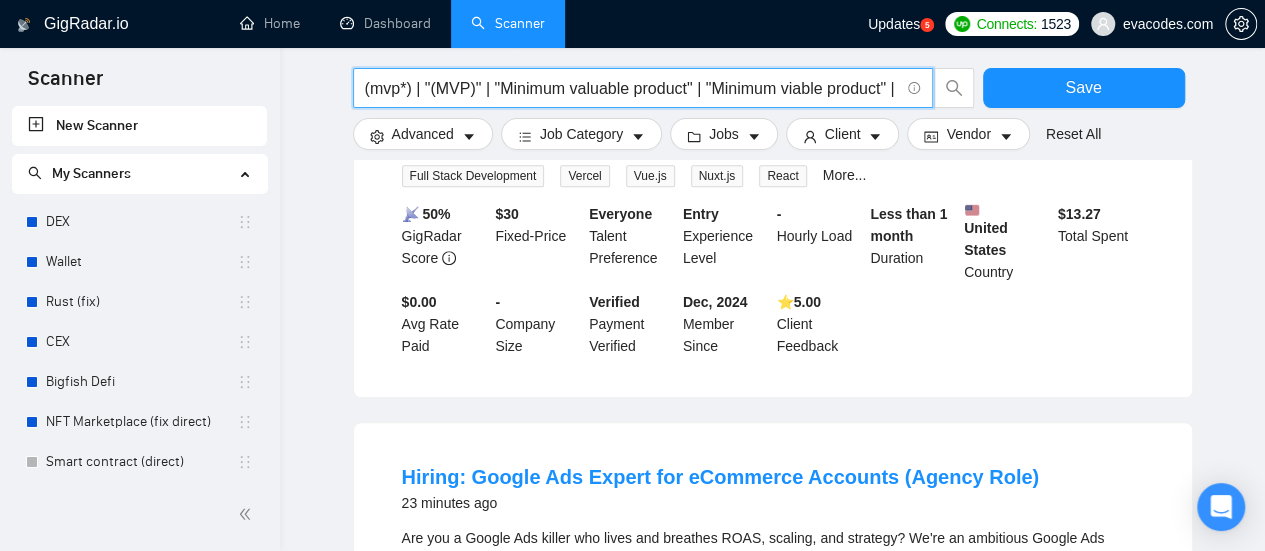 scroll, scrollTop: 400, scrollLeft: 0, axis: vertical 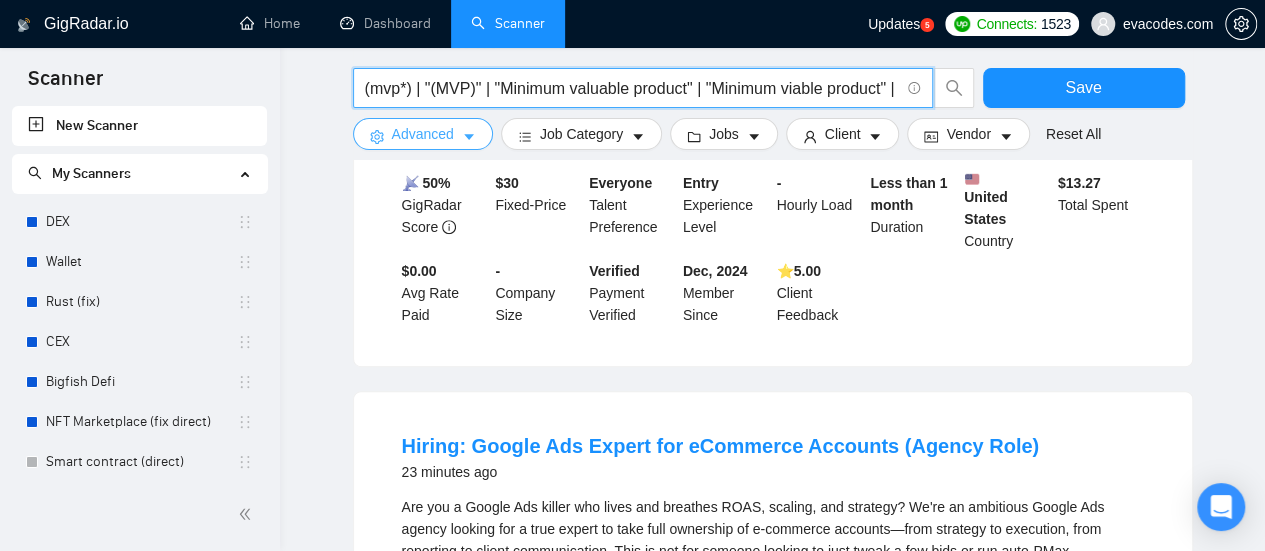 click on "Advanced" at bounding box center [423, 134] 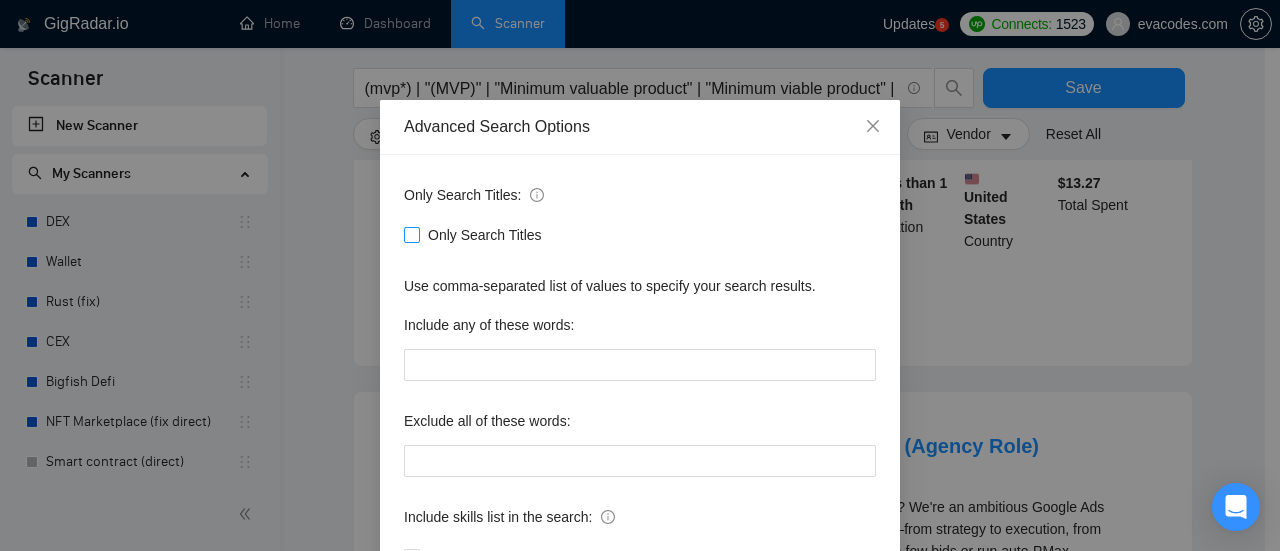 click on "Only Search Titles" at bounding box center (411, 234) 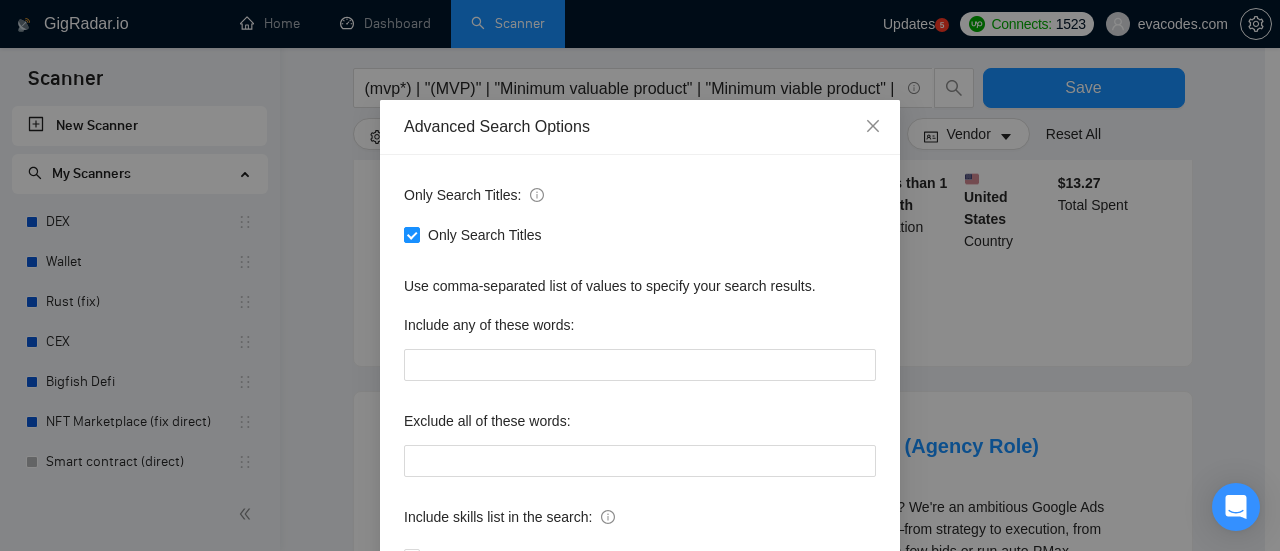 click on "Advanced Search Options Only Search Titles:   Only Search Titles Use comma-separated list of values to specify your search results. Include any of these words: Exclude all of these words: Include skills list in the search:   Also  exclude  on Skills Reset OK" at bounding box center (640, 275) 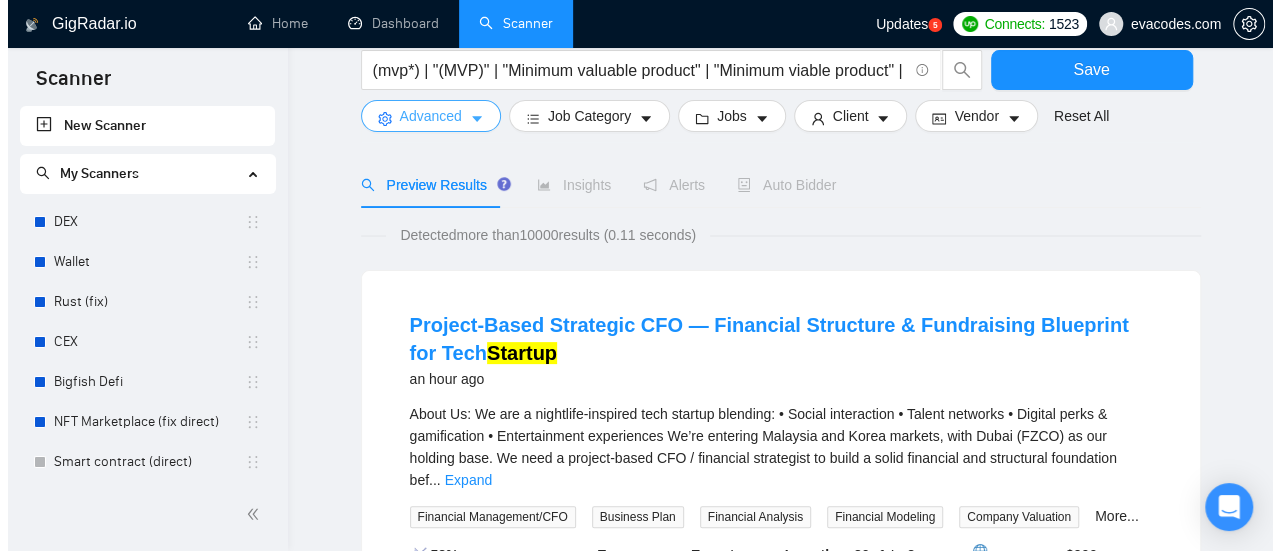 scroll, scrollTop: 0, scrollLeft: 0, axis: both 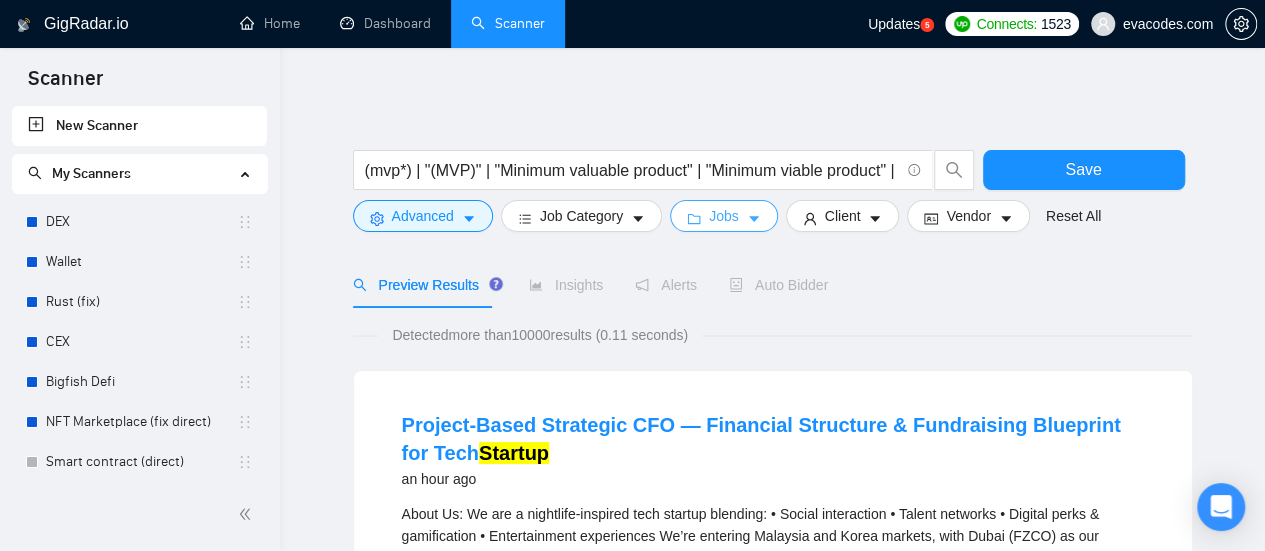 click on "Jobs" at bounding box center [724, 216] 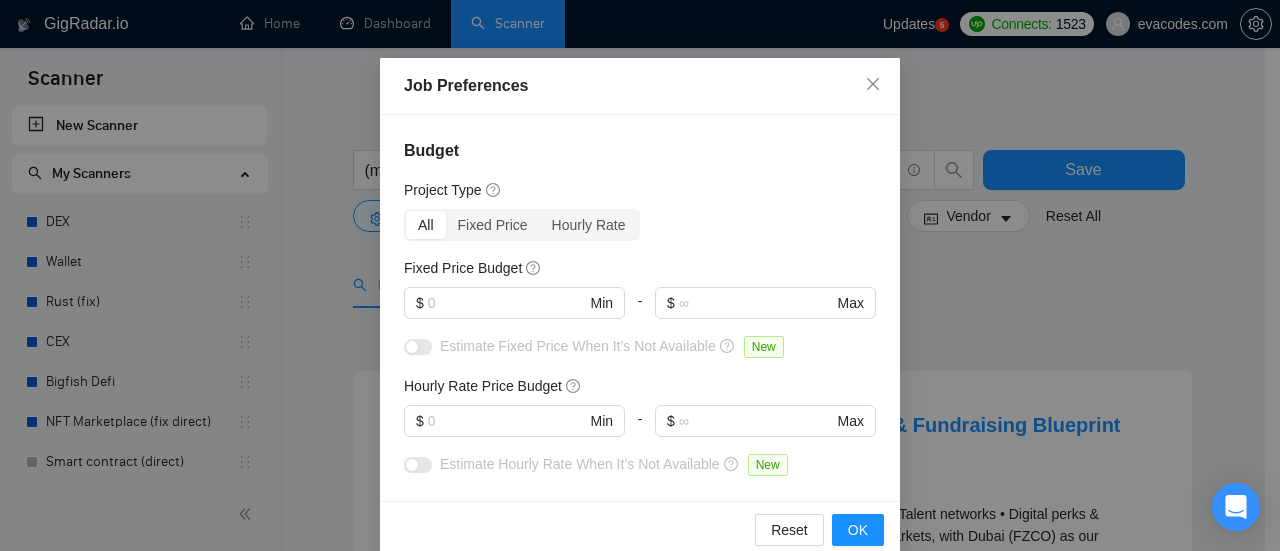 scroll, scrollTop: 100, scrollLeft: 0, axis: vertical 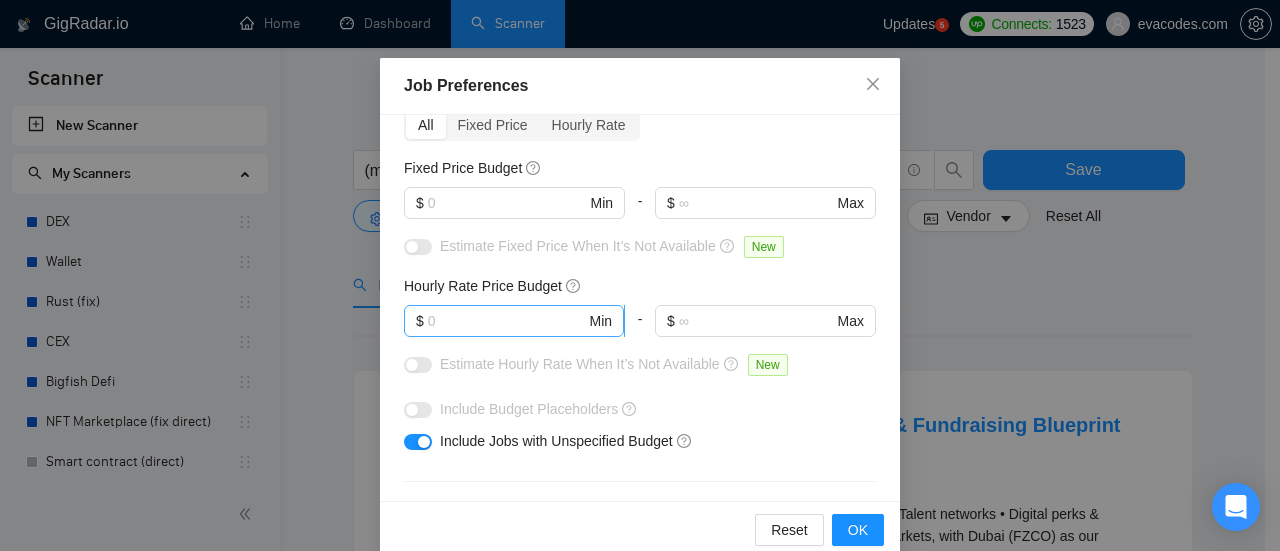 click at bounding box center [507, 321] 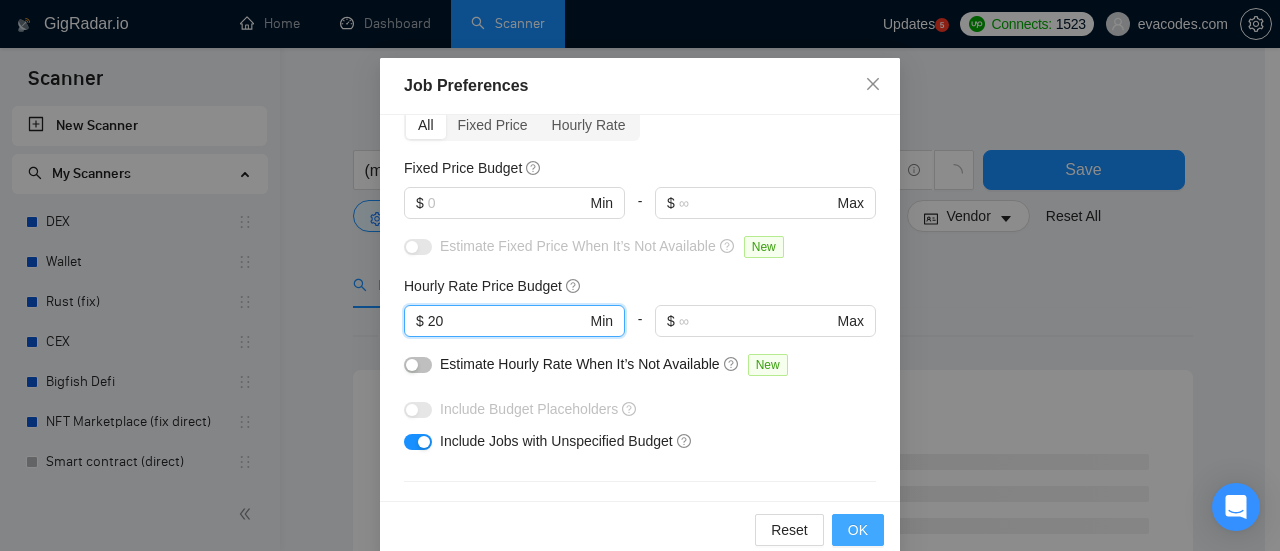 type on "20" 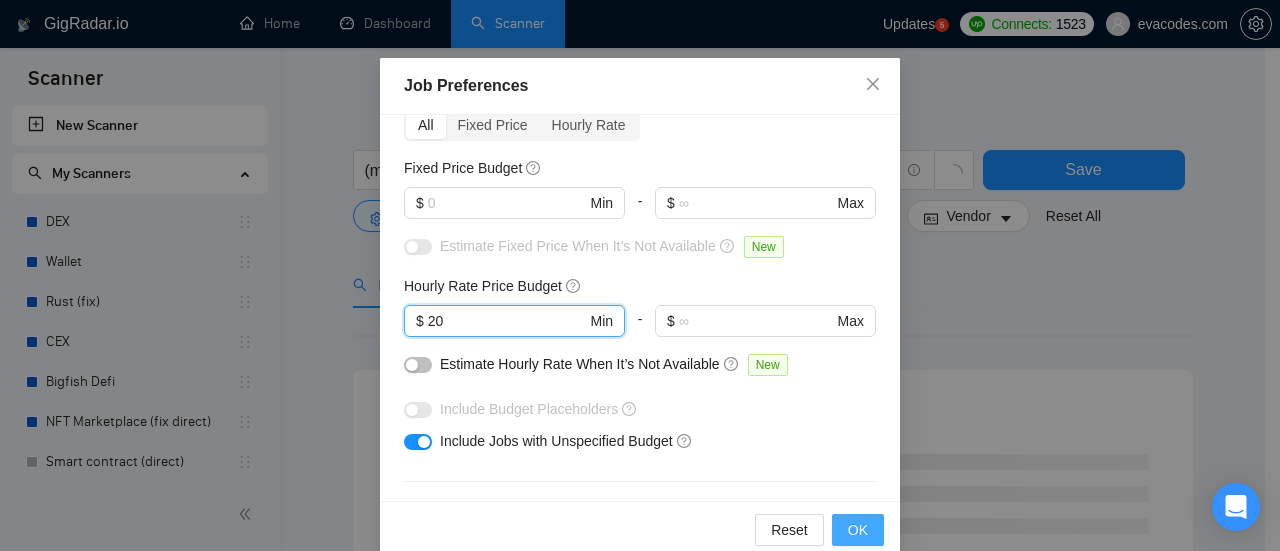 click on "OK" at bounding box center (858, 530) 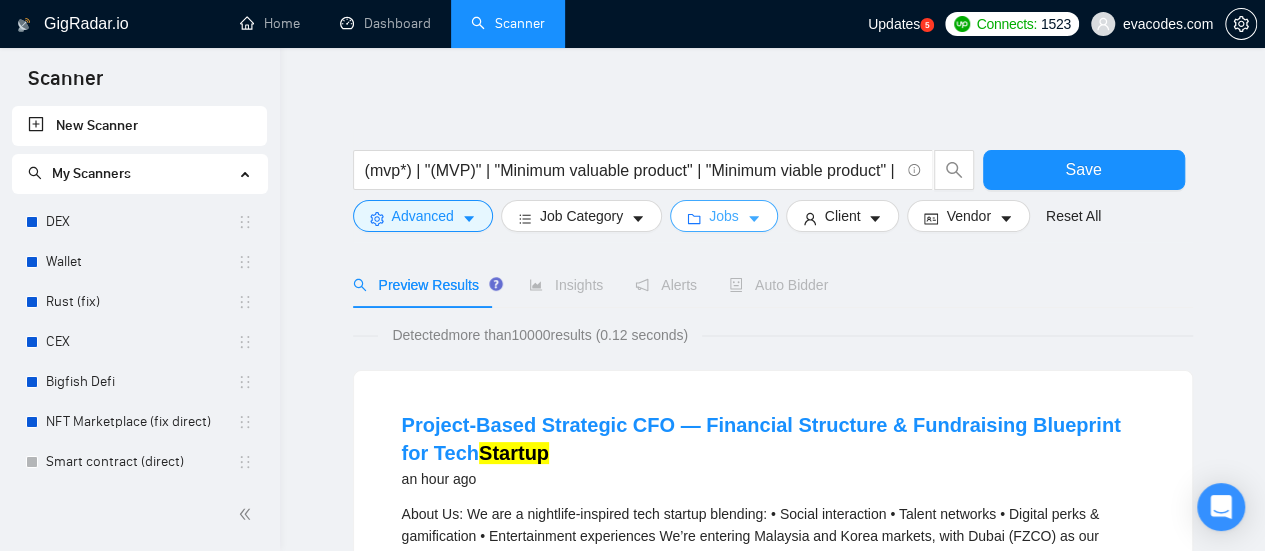 click 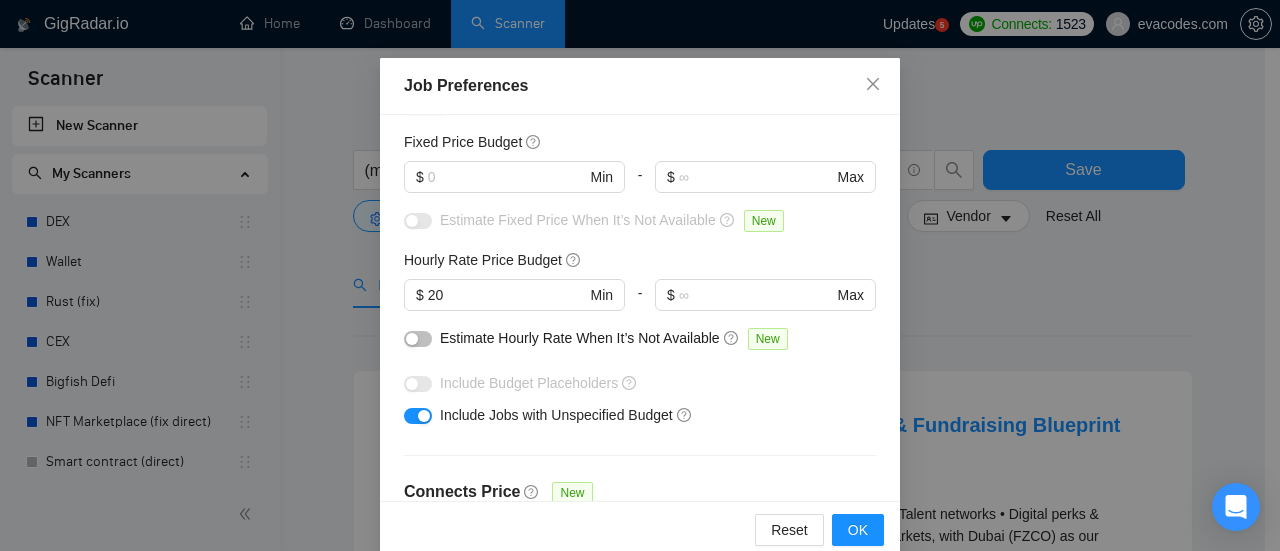 scroll, scrollTop: 0, scrollLeft: 0, axis: both 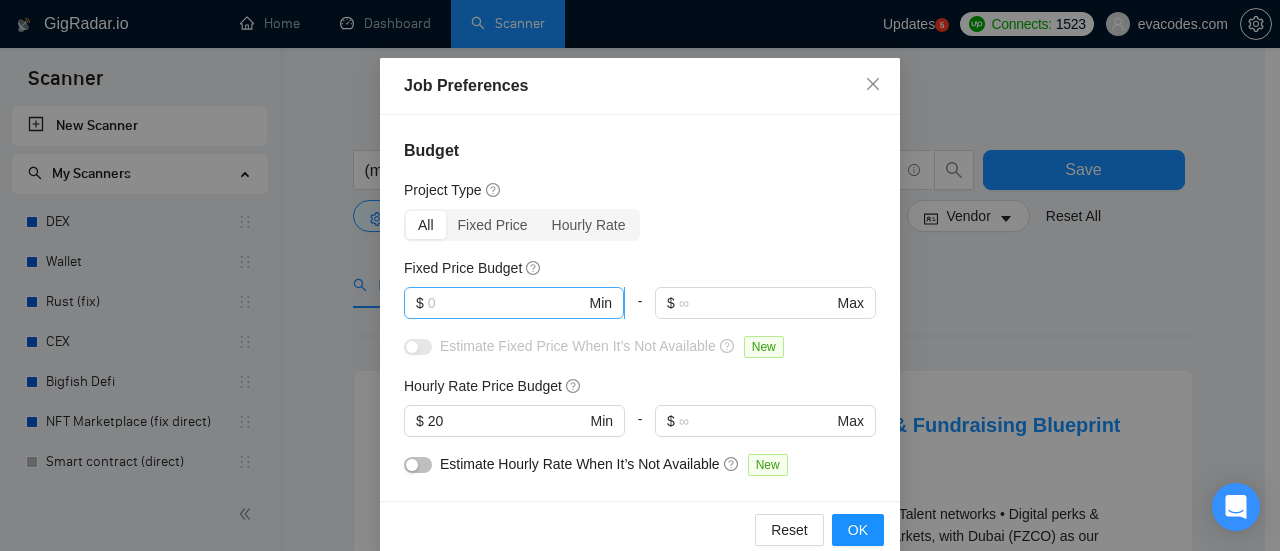 click at bounding box center (507, 303) 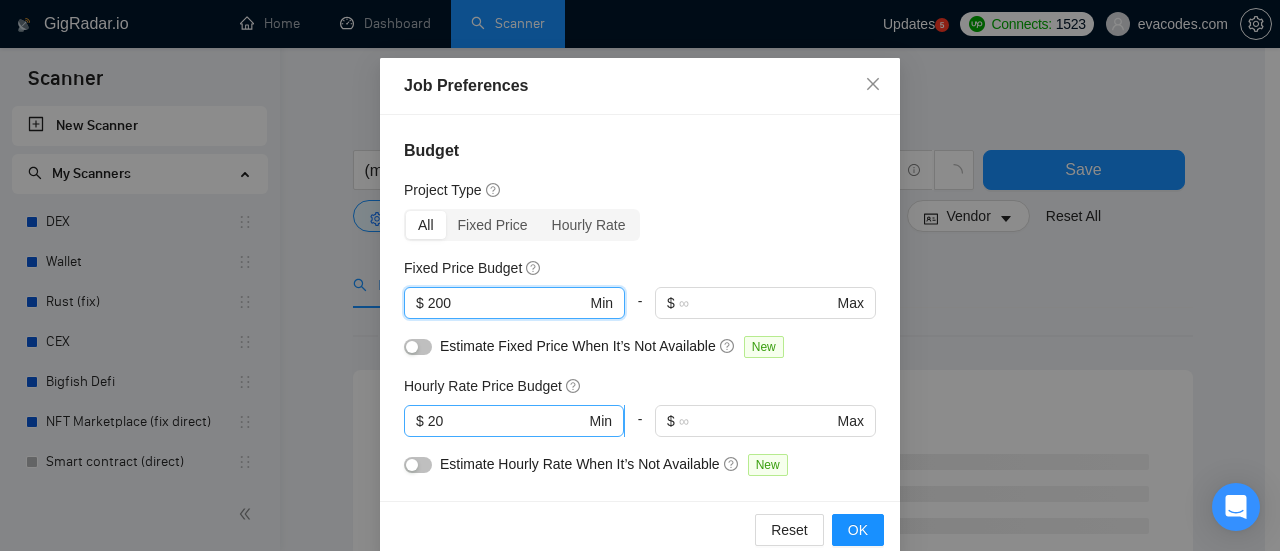 scroll, scrollTop: 100, scrollLeft: 0, axis: vertical 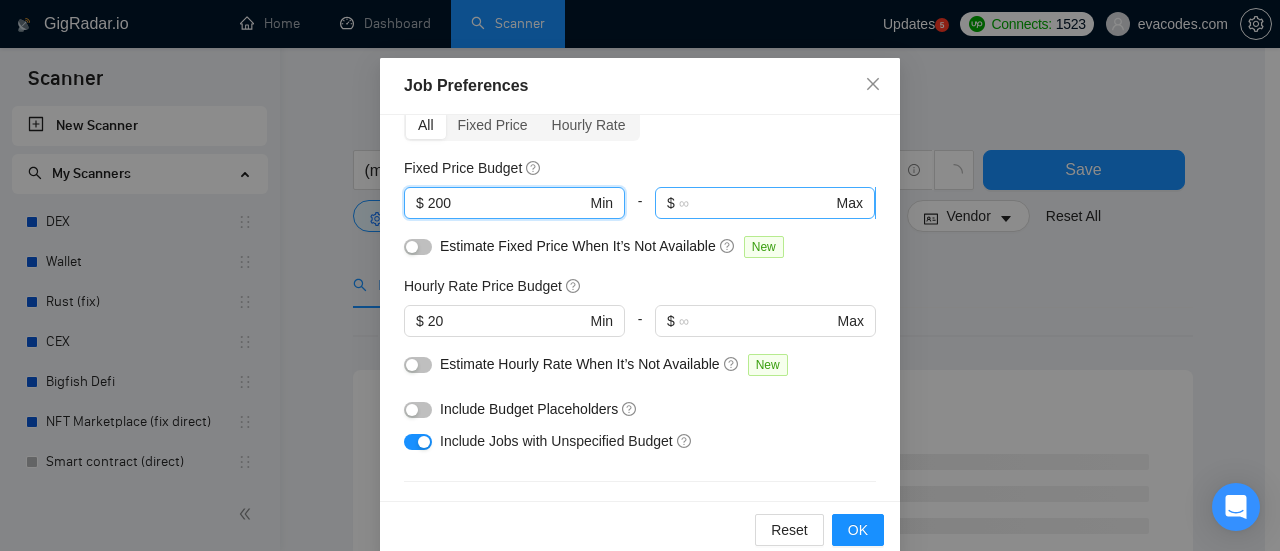 type on "200" 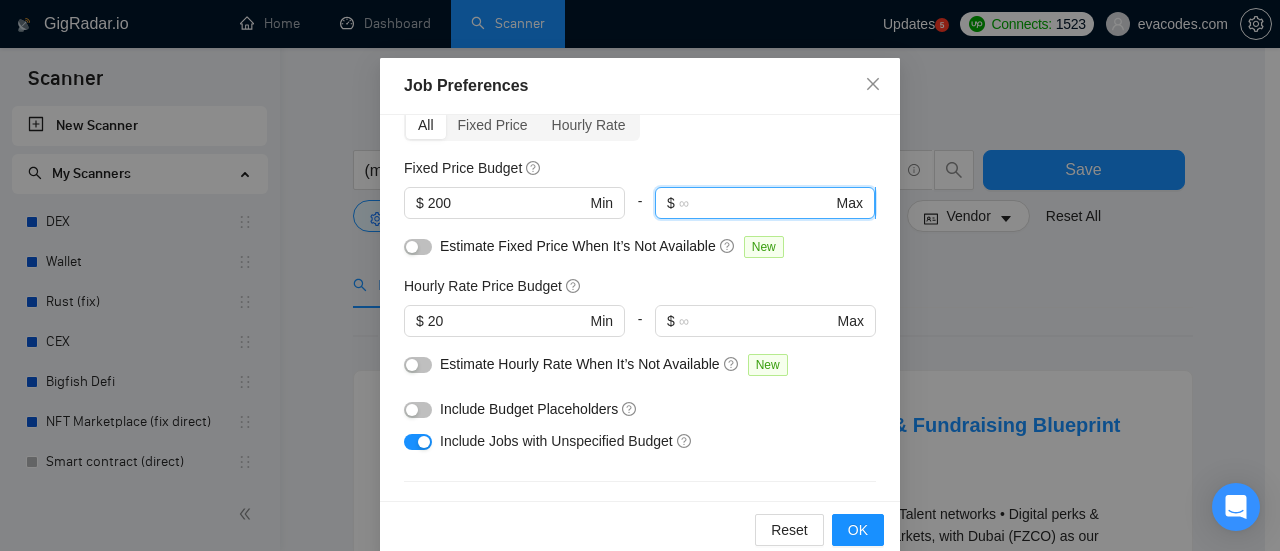 click at bounding box center (756, 203) 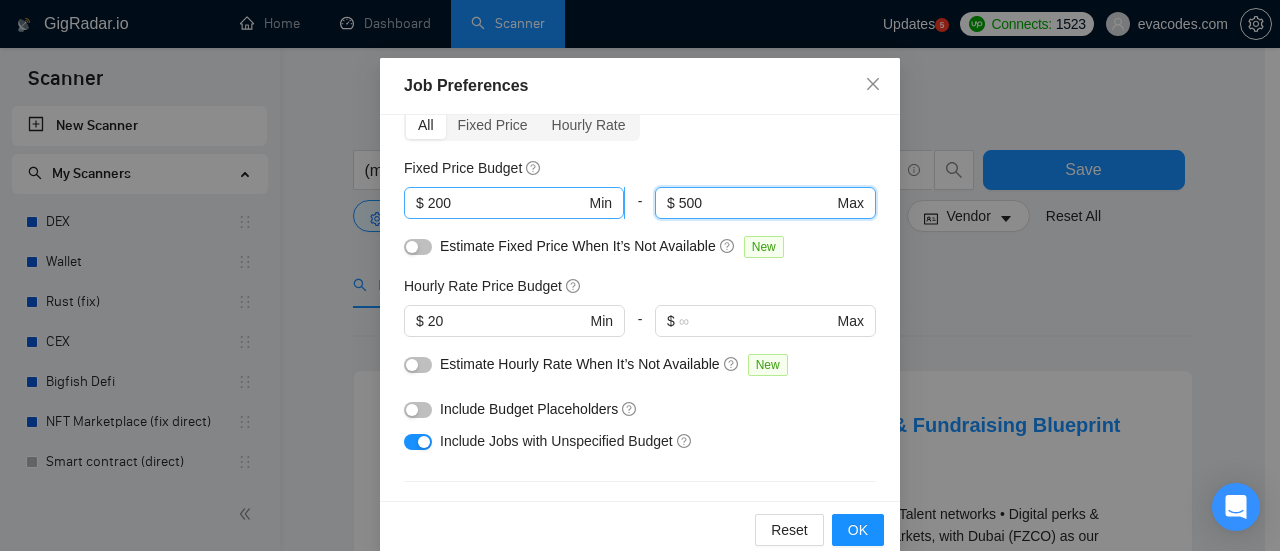 type on "500" 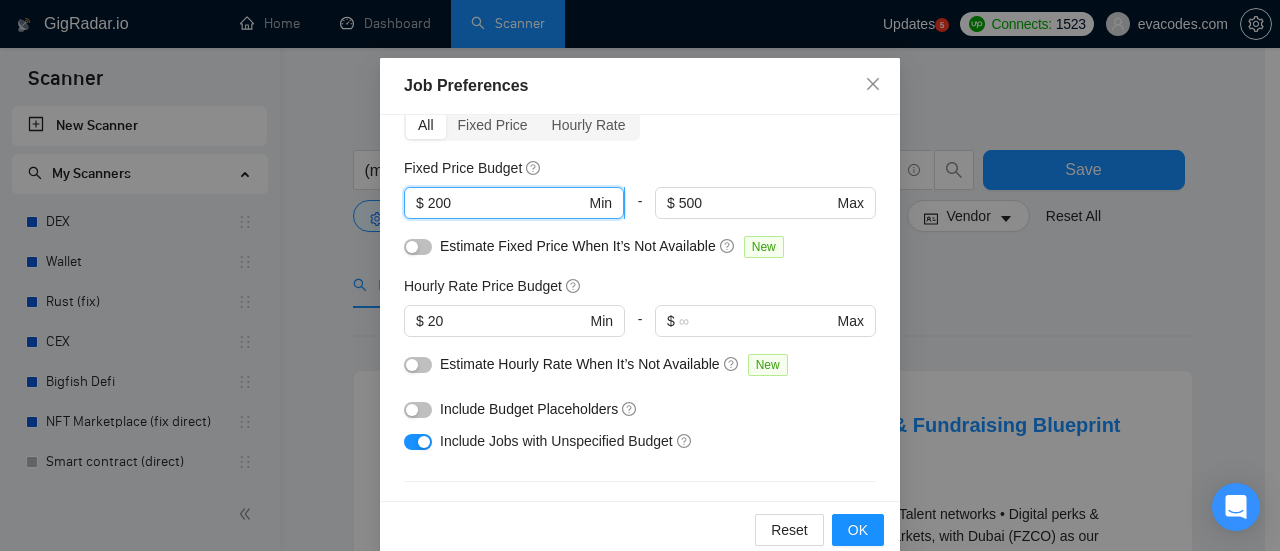click on "200" at bounding box center (507, 203) 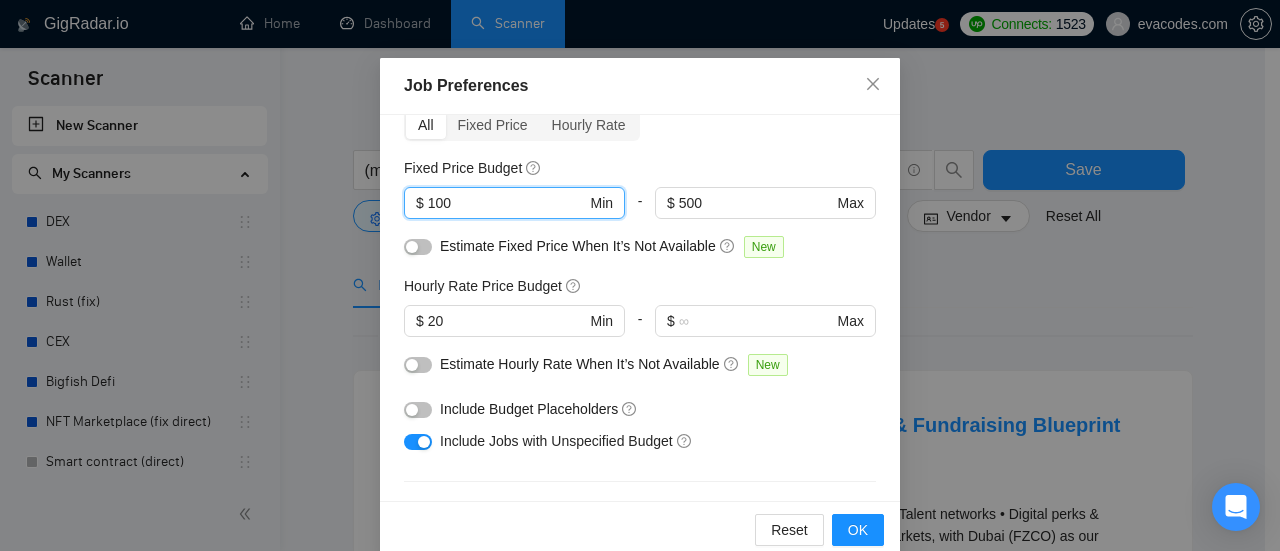 type on "100" 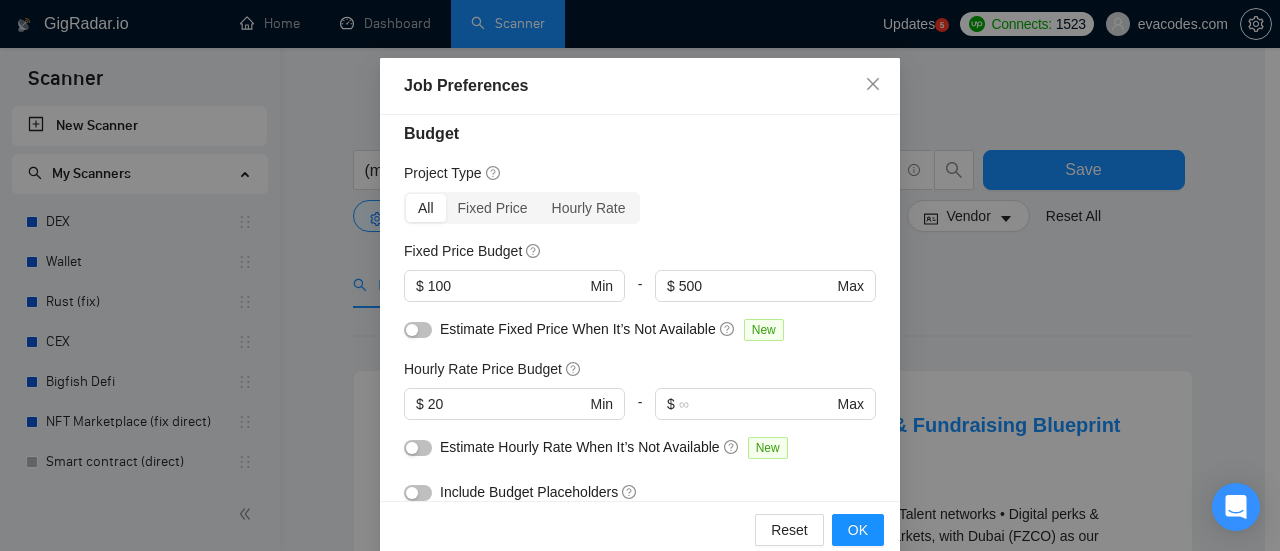 scroll, scrollTop: 100, scrollLeft: 0, axis: vertical 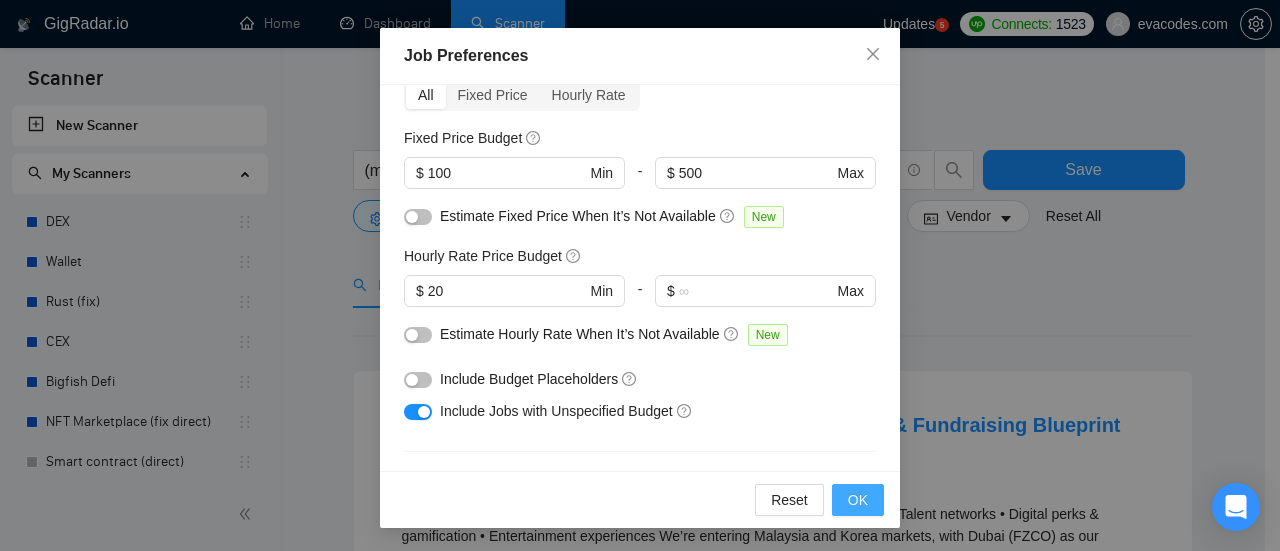 click on "OK" at bounding box center [858, 500] 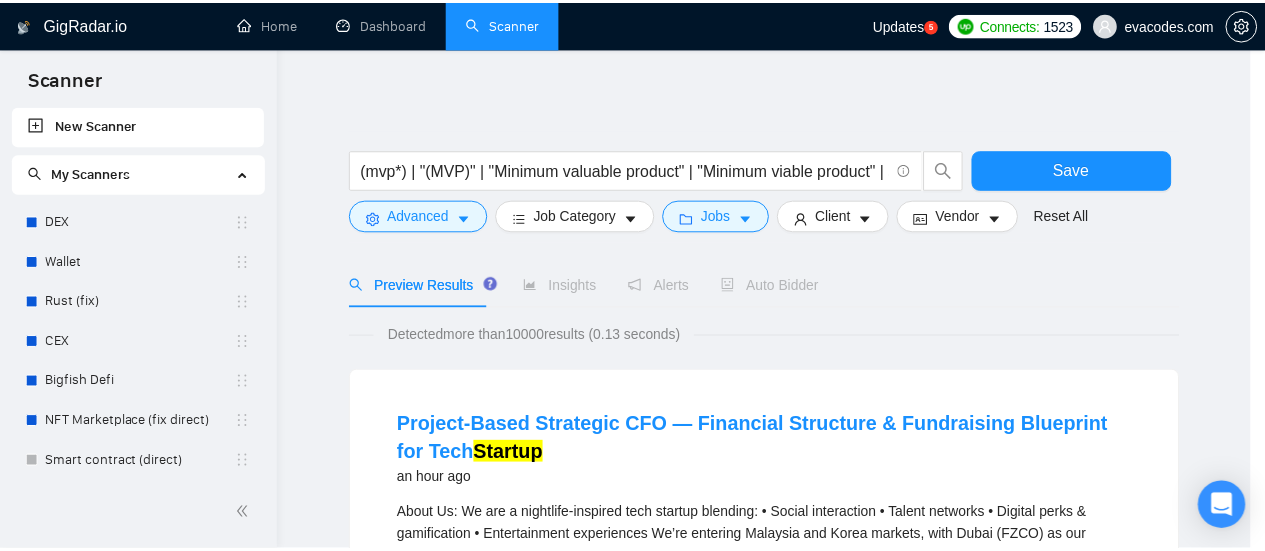scroll, scrollTop: 0, scrollLeft: 0, axis: both 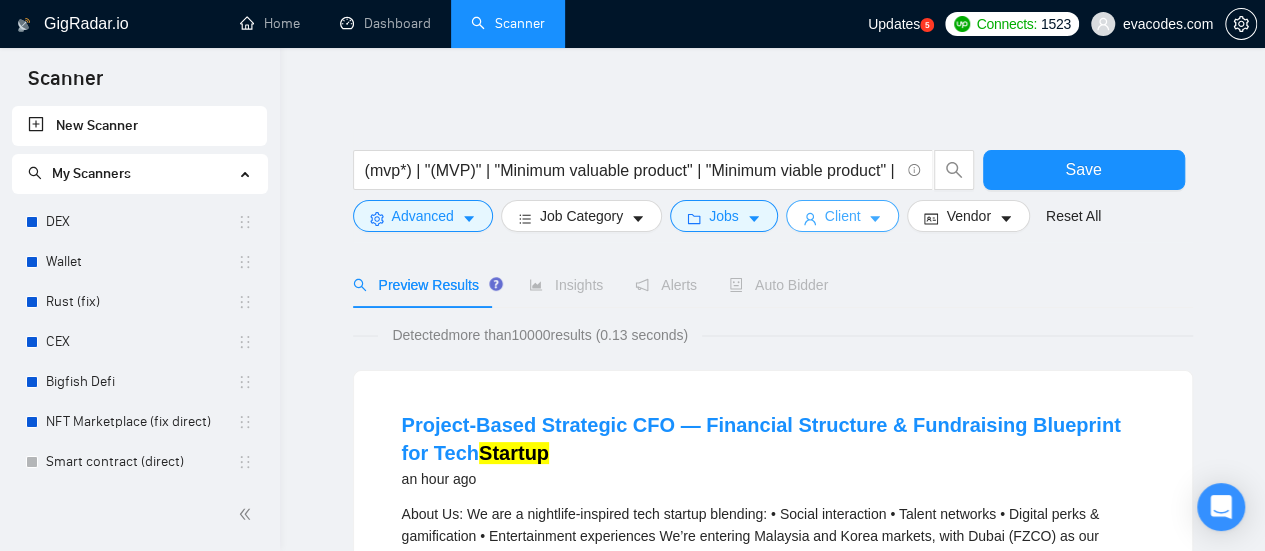 click at bounding box center (875, 218) 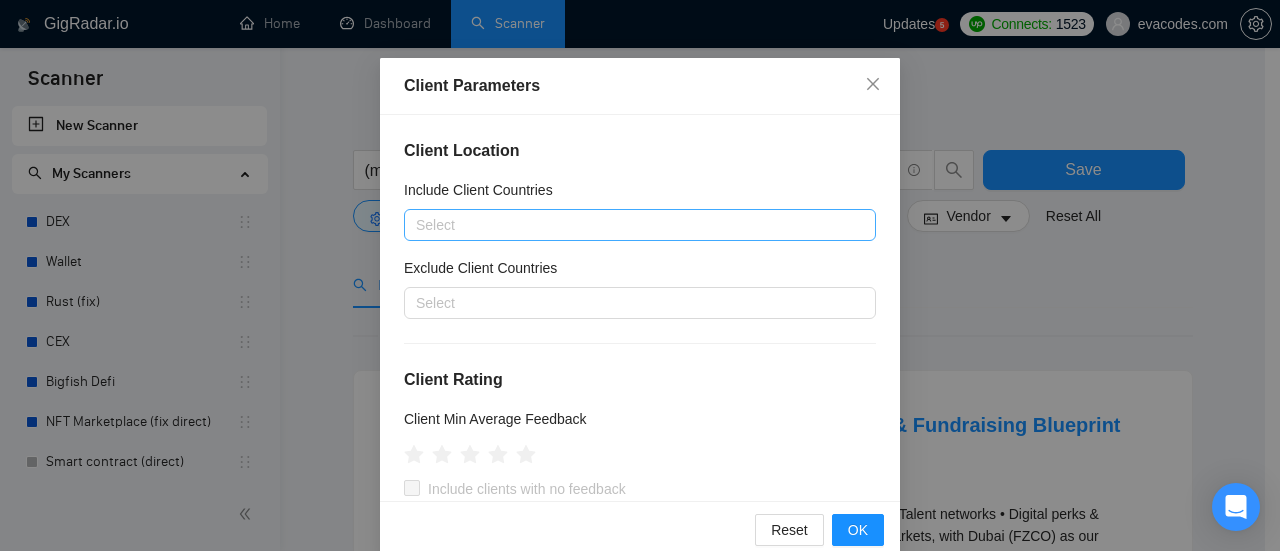 click at bounding box center [630, 225] 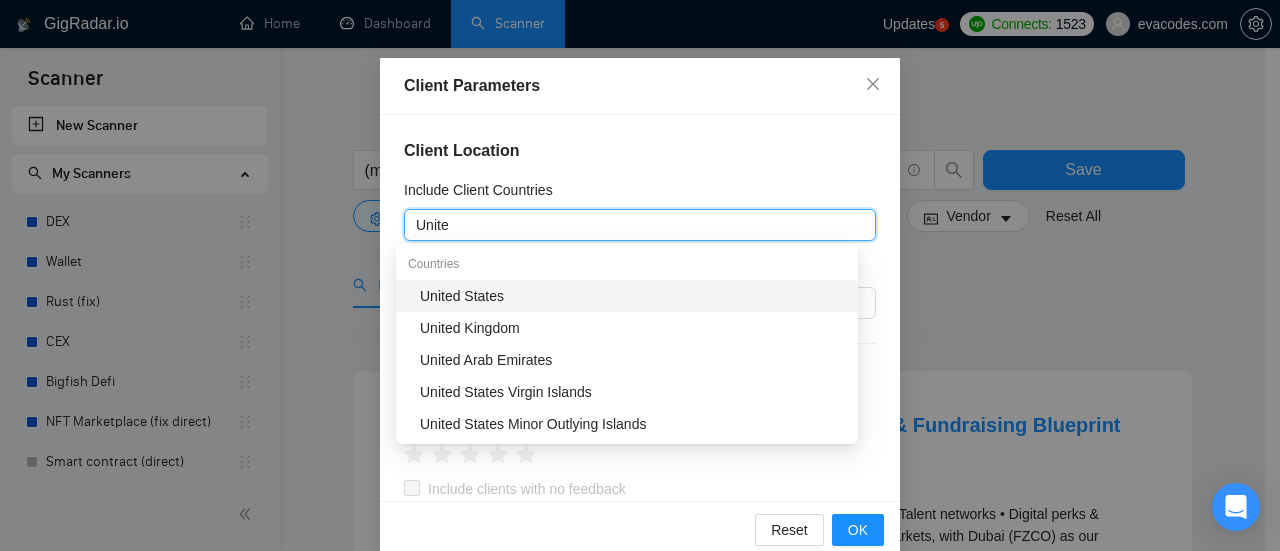 type on "United" 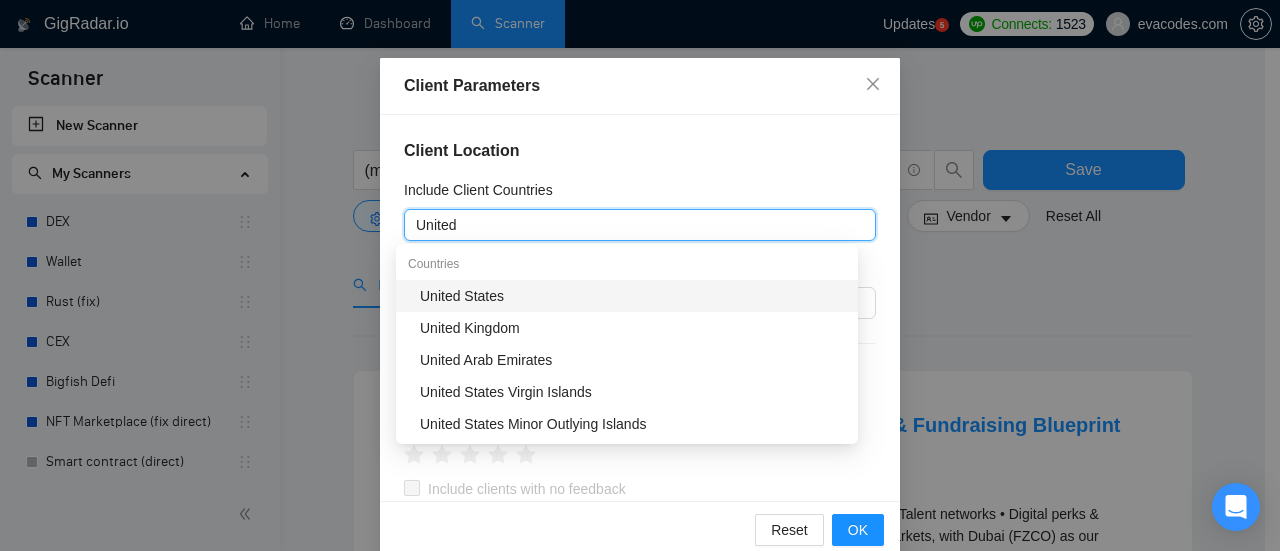 click on "United States" at bounding box center (633, 296) 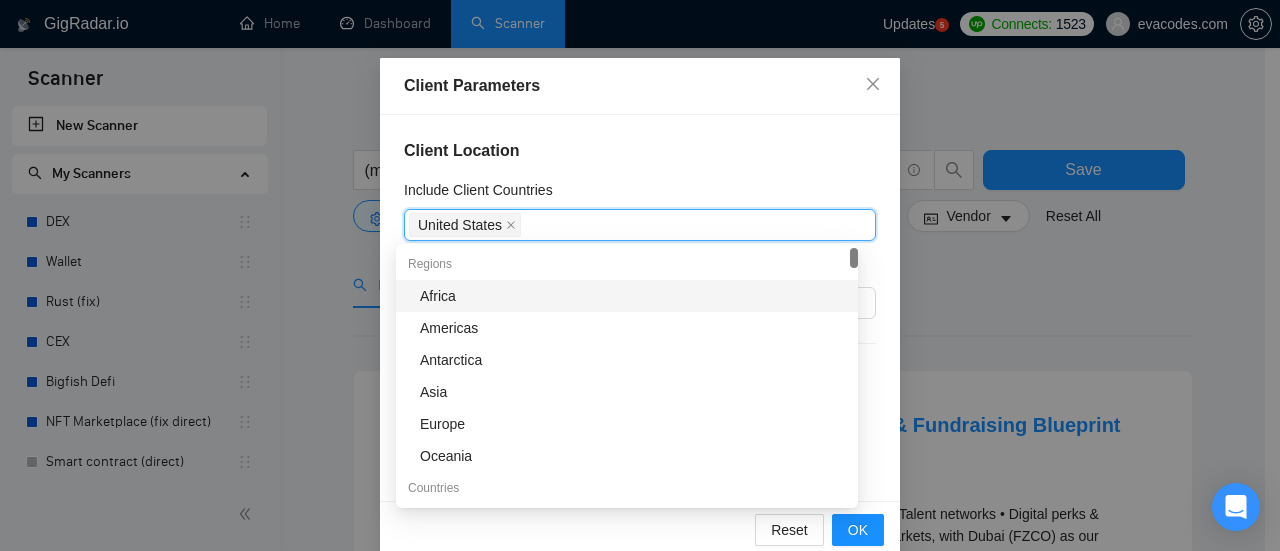click on "Client Location" at bounding box center (640, 151) 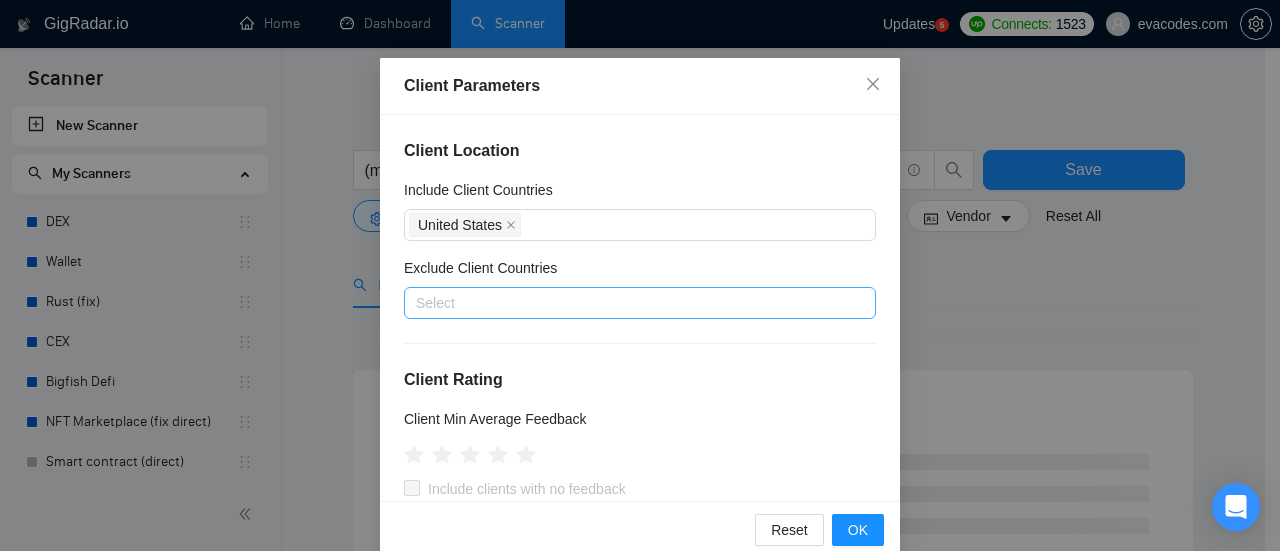 click at bounding box center (630, 303) 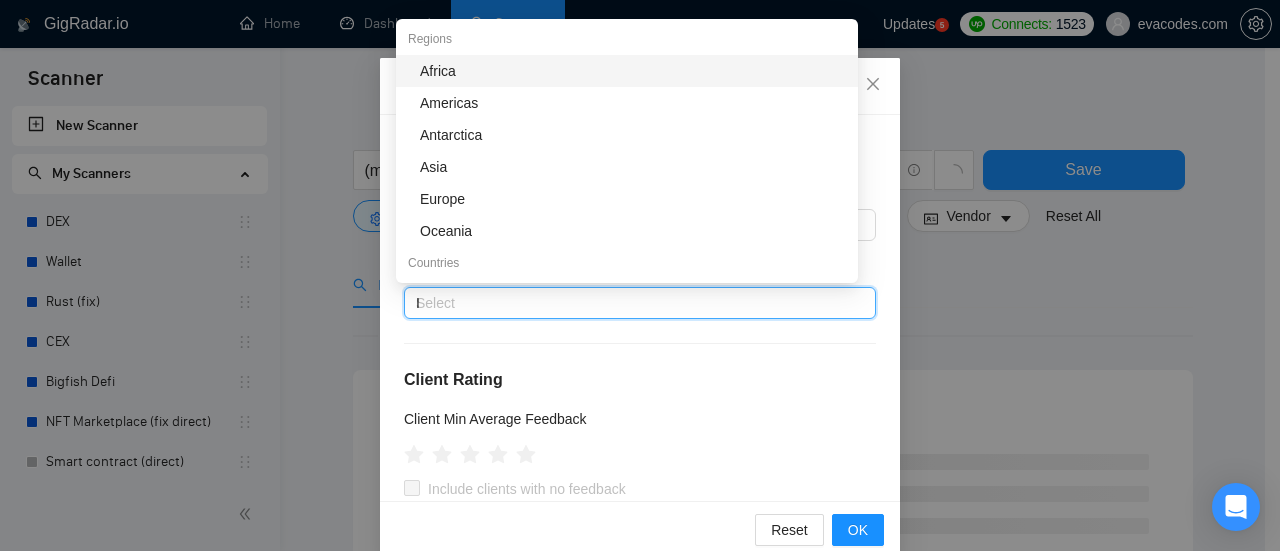 type on "India" 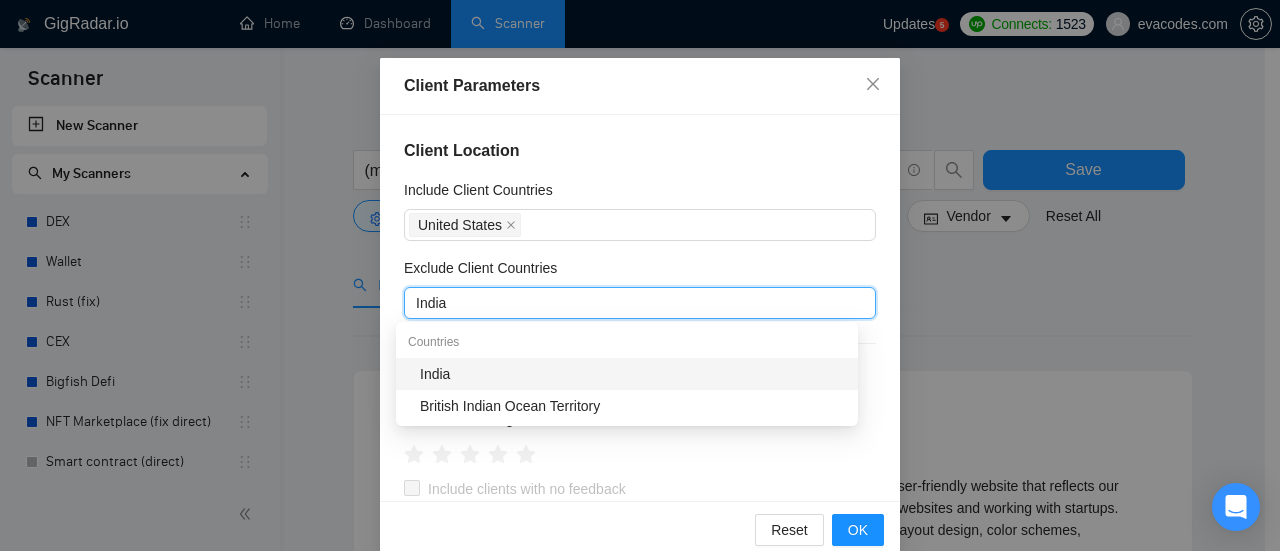 click on "India" at bounding box center [633, 374] 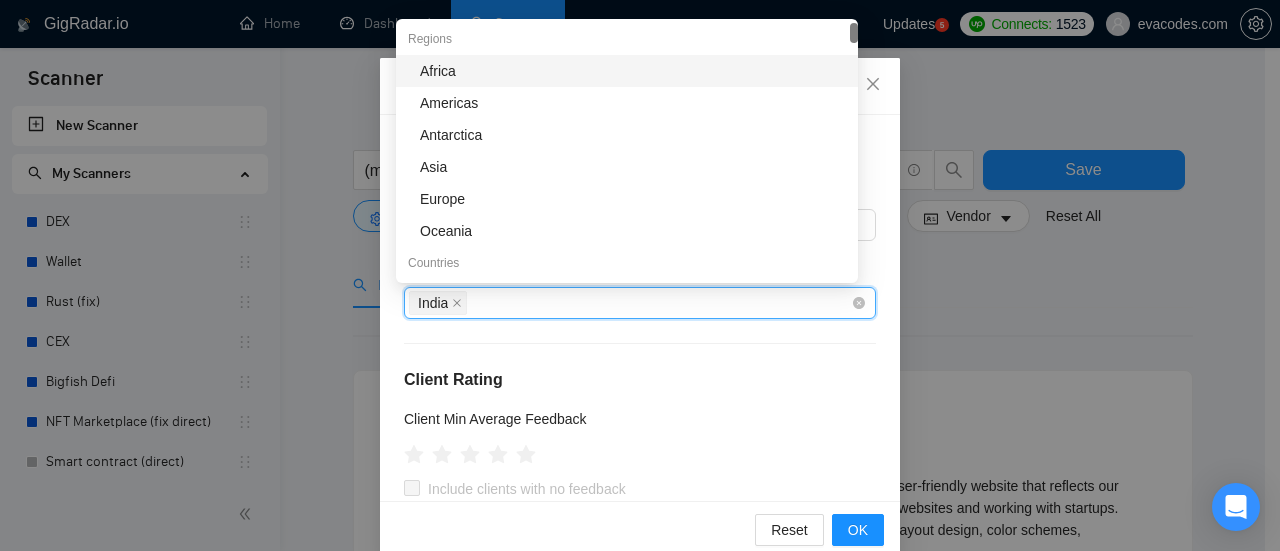 click on "India" at bounding box center (630, 303) 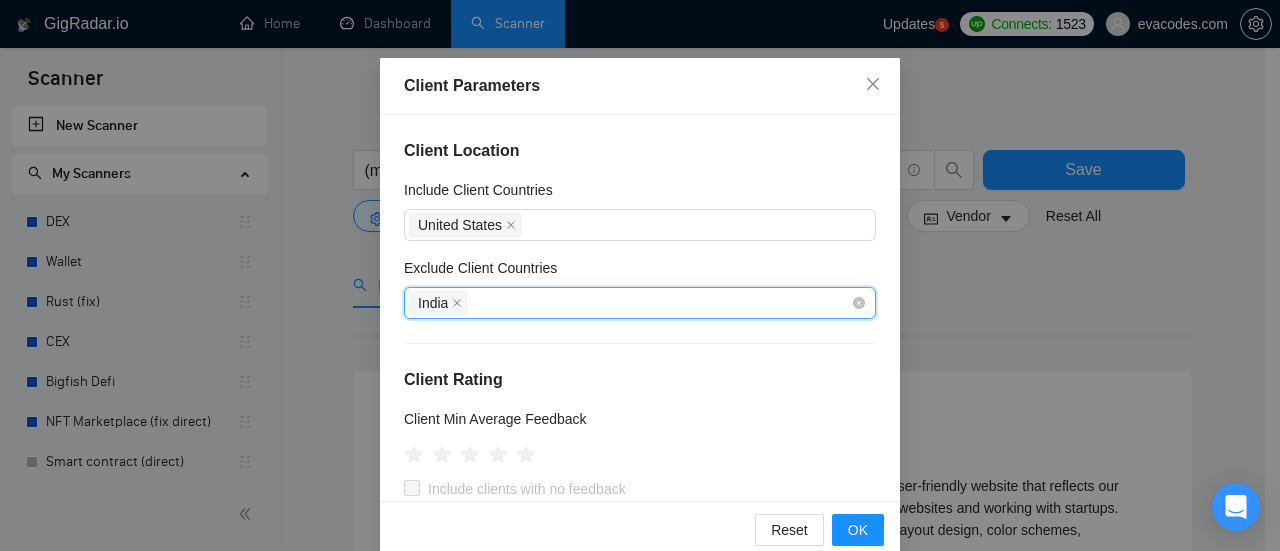 click on "India" at bounding box center (630, 303) 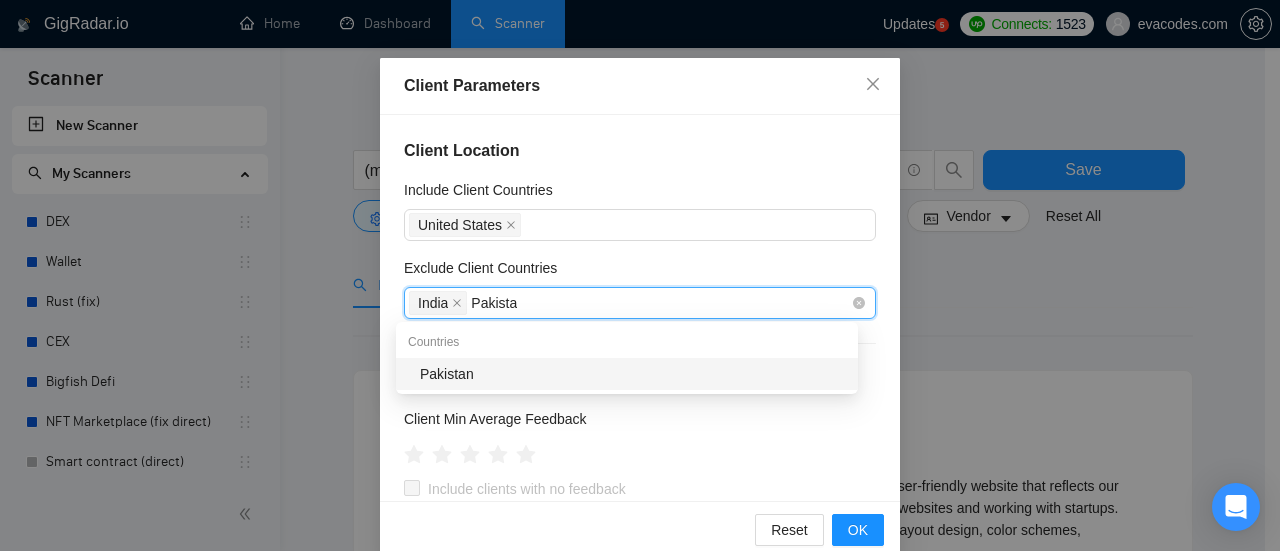 type on "Pakistan" 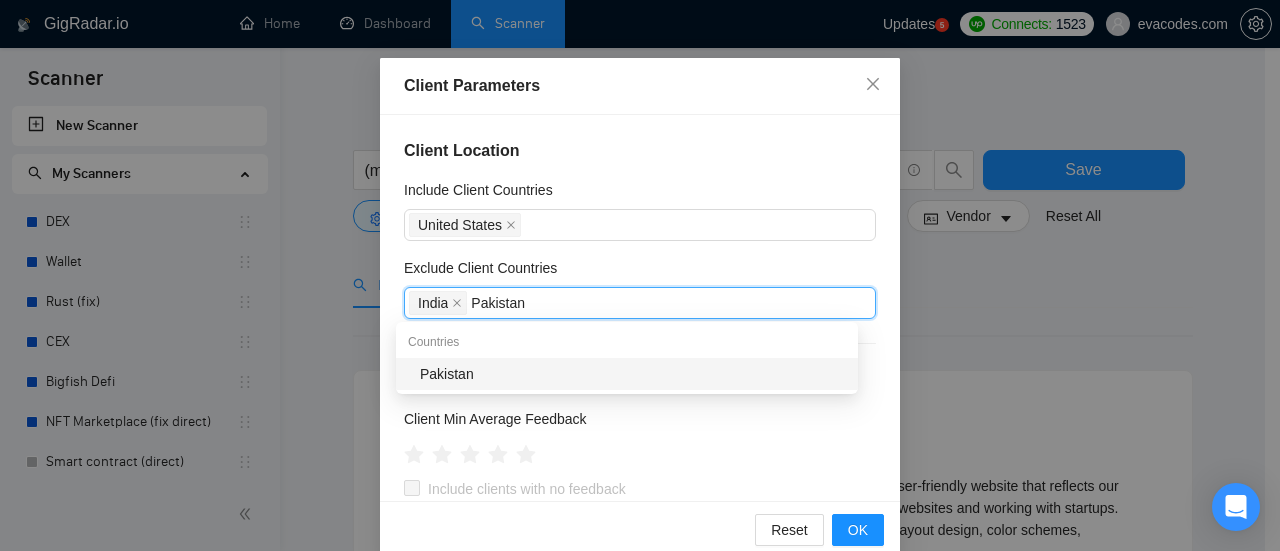 click on "Pakistan" at bounding box center [633, 374] 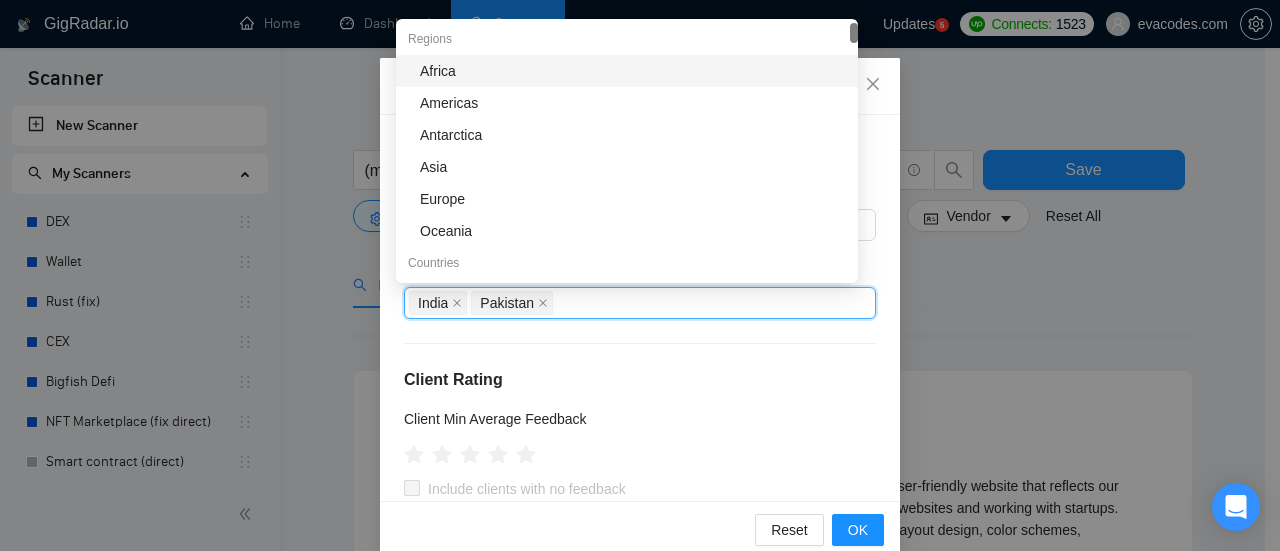 click on "Client Location Include Client Countries United States &nbsp; Exclude Client Countries India Pakistan &nbsp; Client Rating Client Min Average Feedback Include clients with no feedback Client Payment Details Payment Verified Hire Rate Stats   Client Total Spent $[MIN] - $[MAX] Client Hire Rate New &nbsp; Any hire rate   Avg Hourly Rate Paid New $[MIN] - $[MAX] Include Clients without Sufficient History Client Profile Client Industry New &nbsp; Any industry Client Company Size &nbsp; Any company size Enterprise Clients New &nbsp; Any clients" at bounding box center (640, 308) 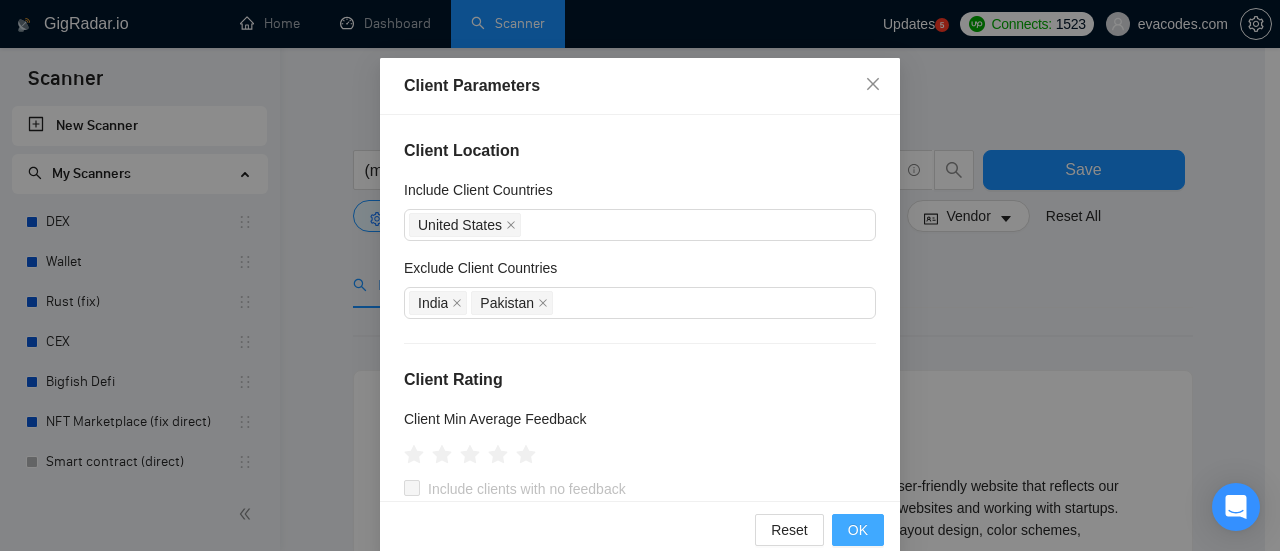 click on "OK" at bounding box center [858, 530] 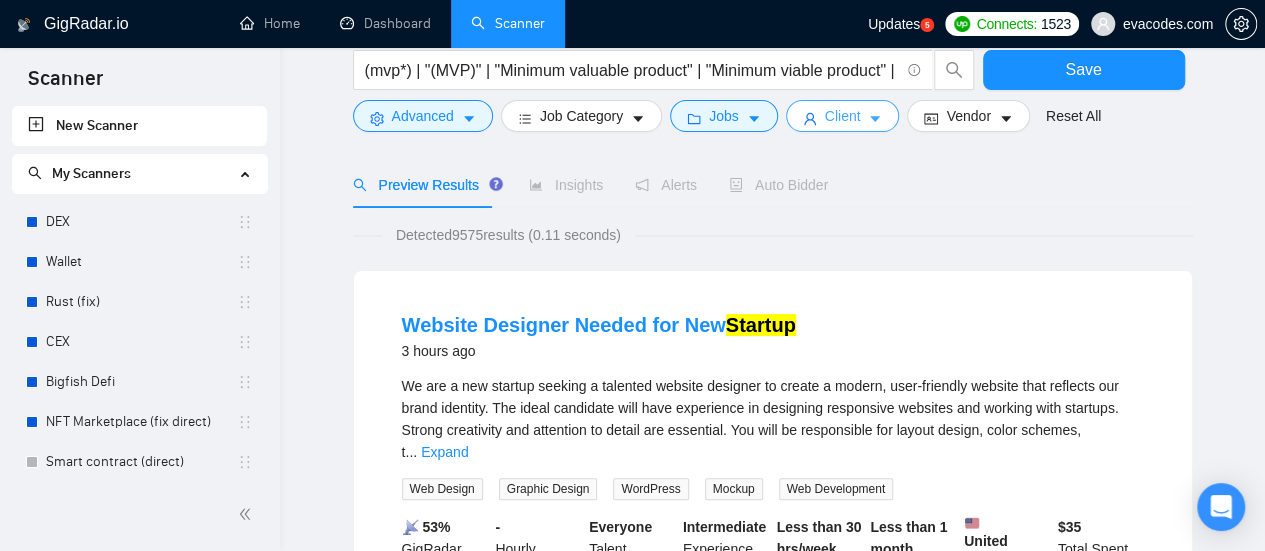 scroll, scrollTop: 0, scrollLeft: 0, axis: both 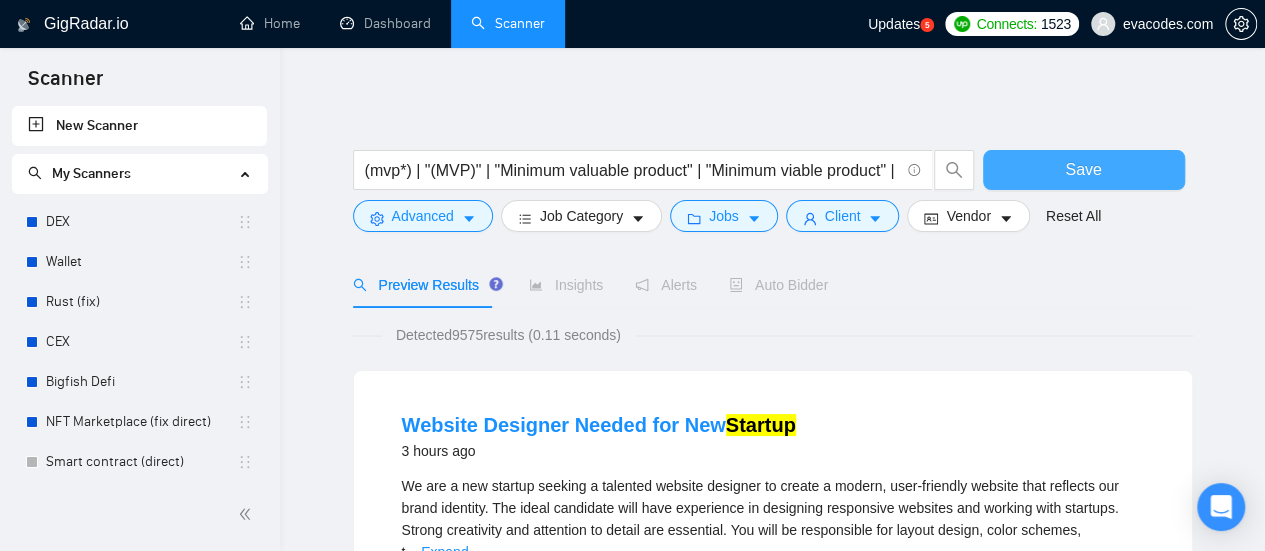 drag, startPoint x: 1094, startPoint y: 164, endPoint x: 480, endPoint y: 298, distance: 628.4521 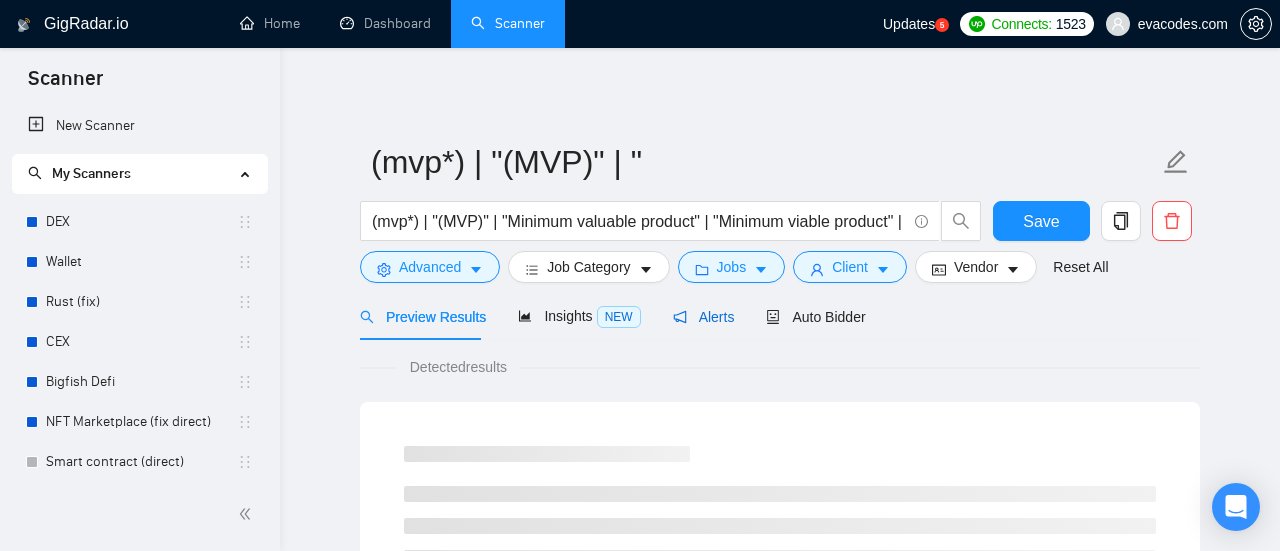 click on "Alerts" at bounding box center (704, 317) 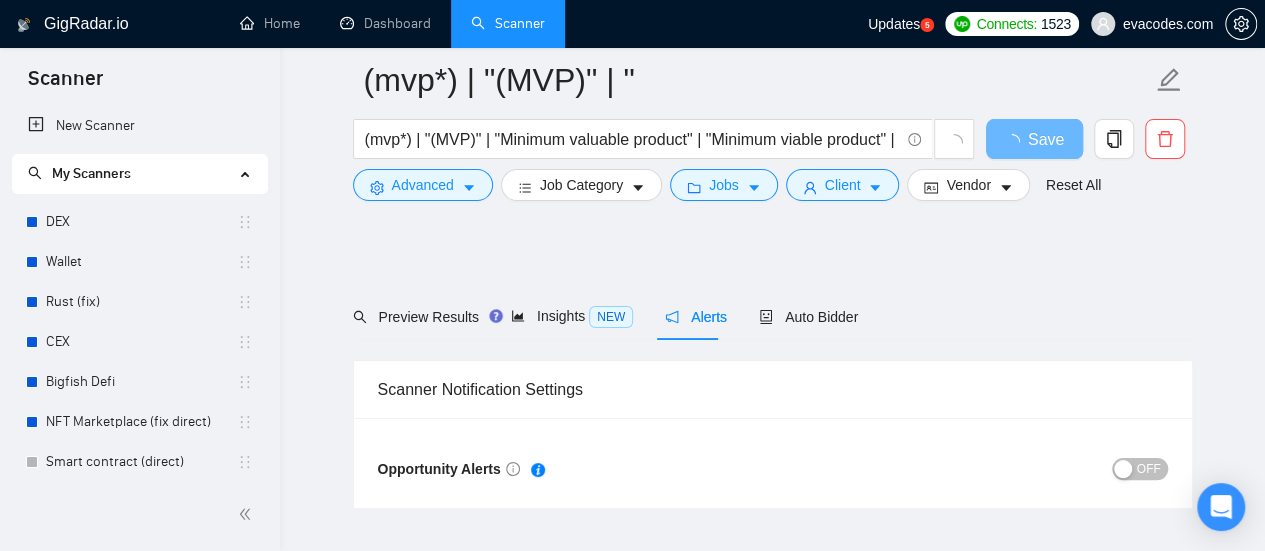 scroll, scrollTop: 110, scrollLeft: 0, axis: vertical 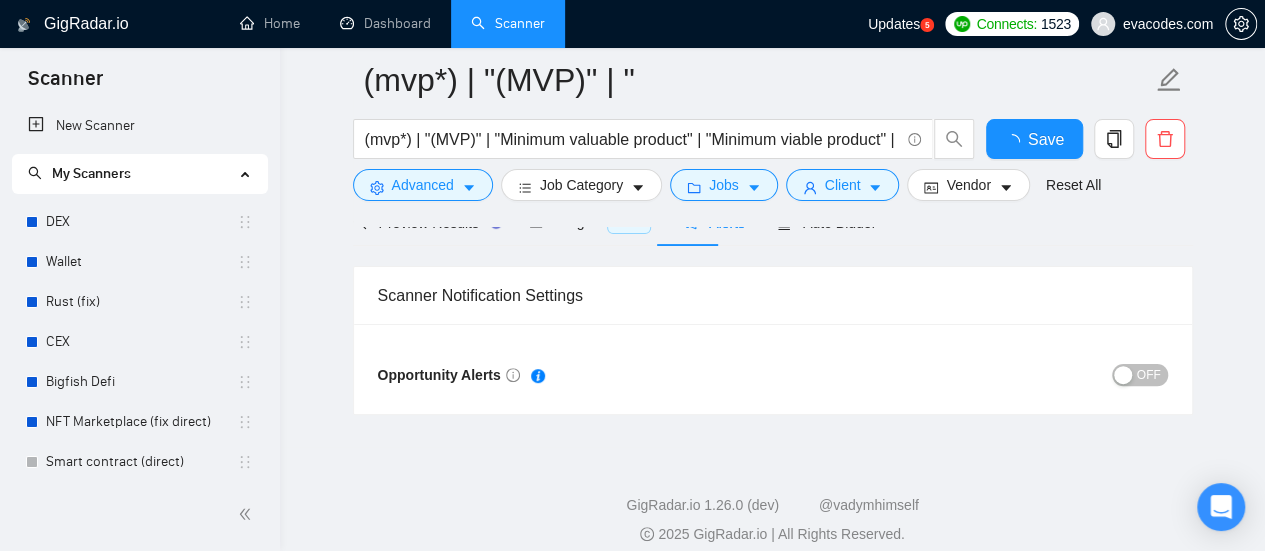 click on "OFF" at bounding box center [970, 374] 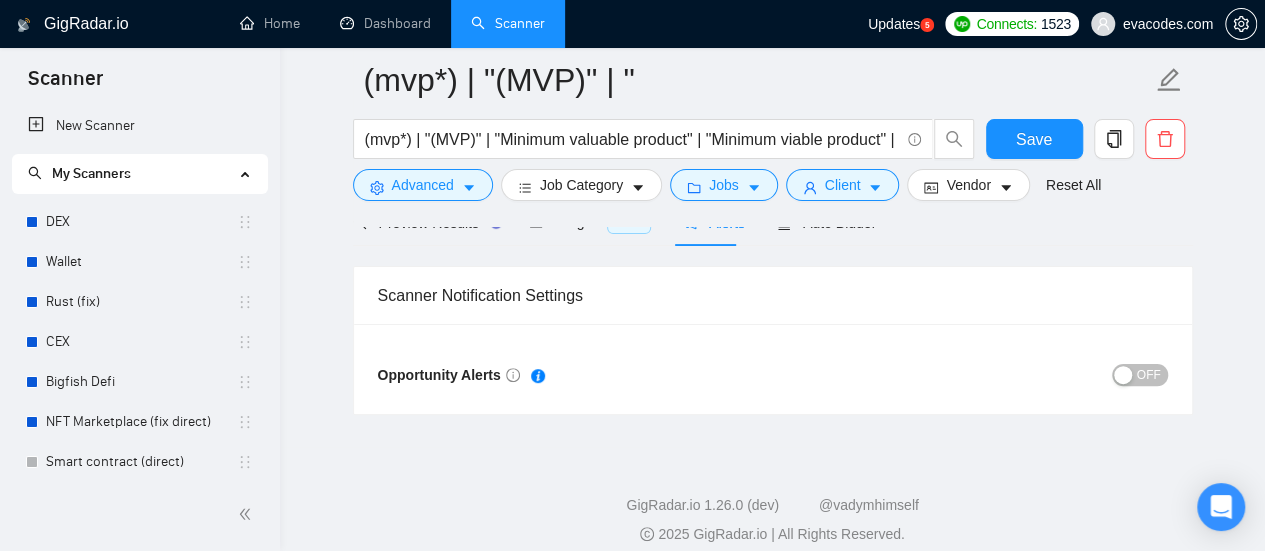 click on "OFF" at bounding box center (1149, 375) 